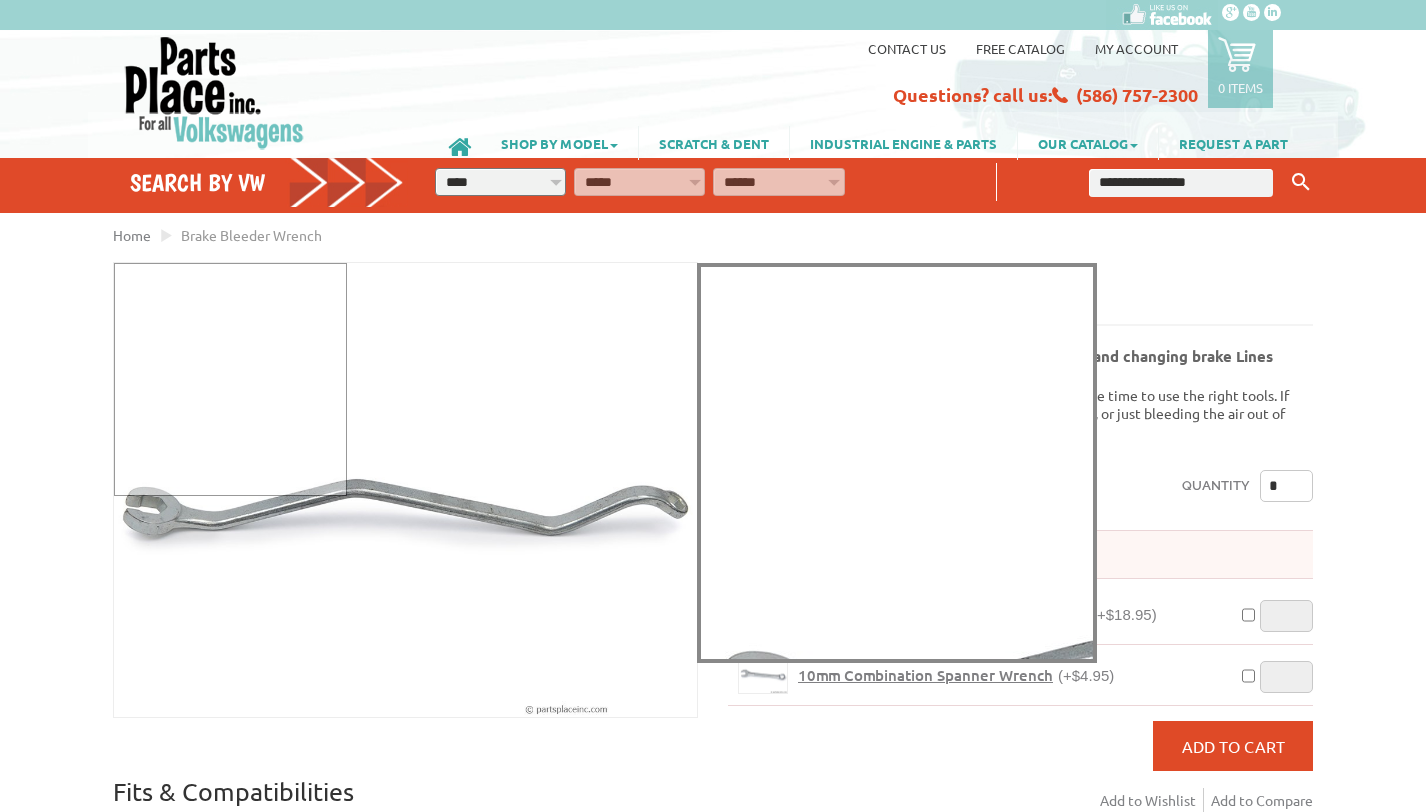 scroll, scrollTop: 0, scrollLeft: 0, axis: both 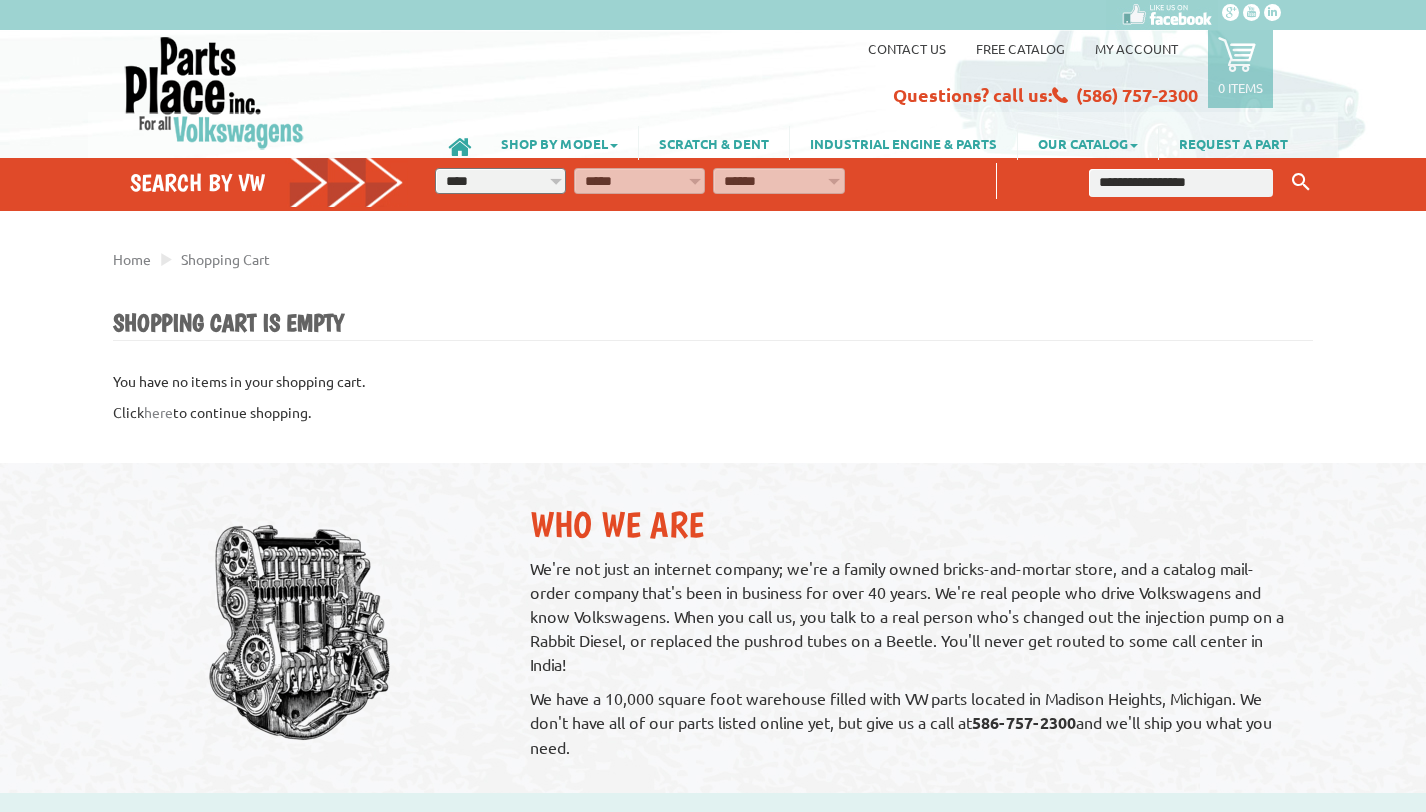 select on "*********" 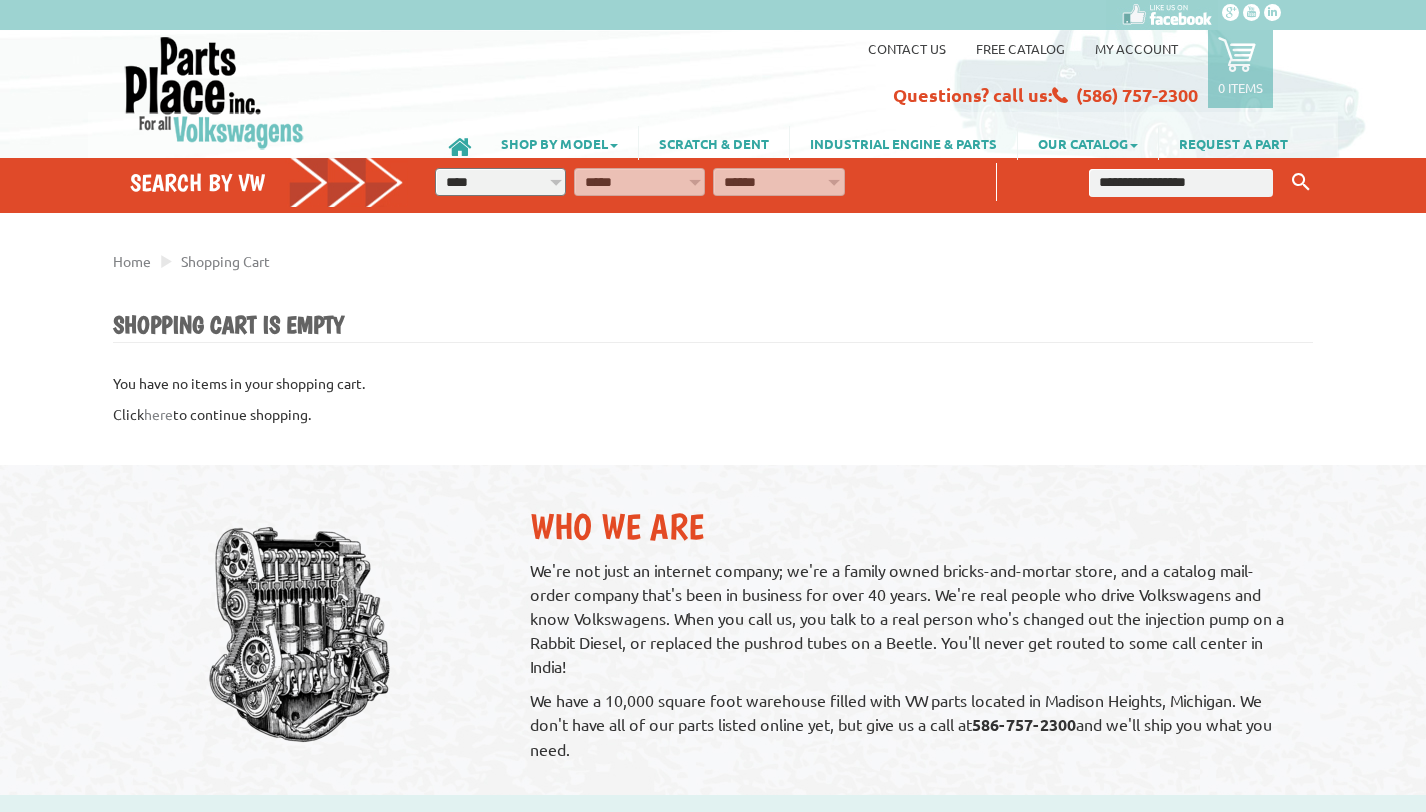 scroll, scrollTop: 440, scrollLeft: 0, axis: vertical 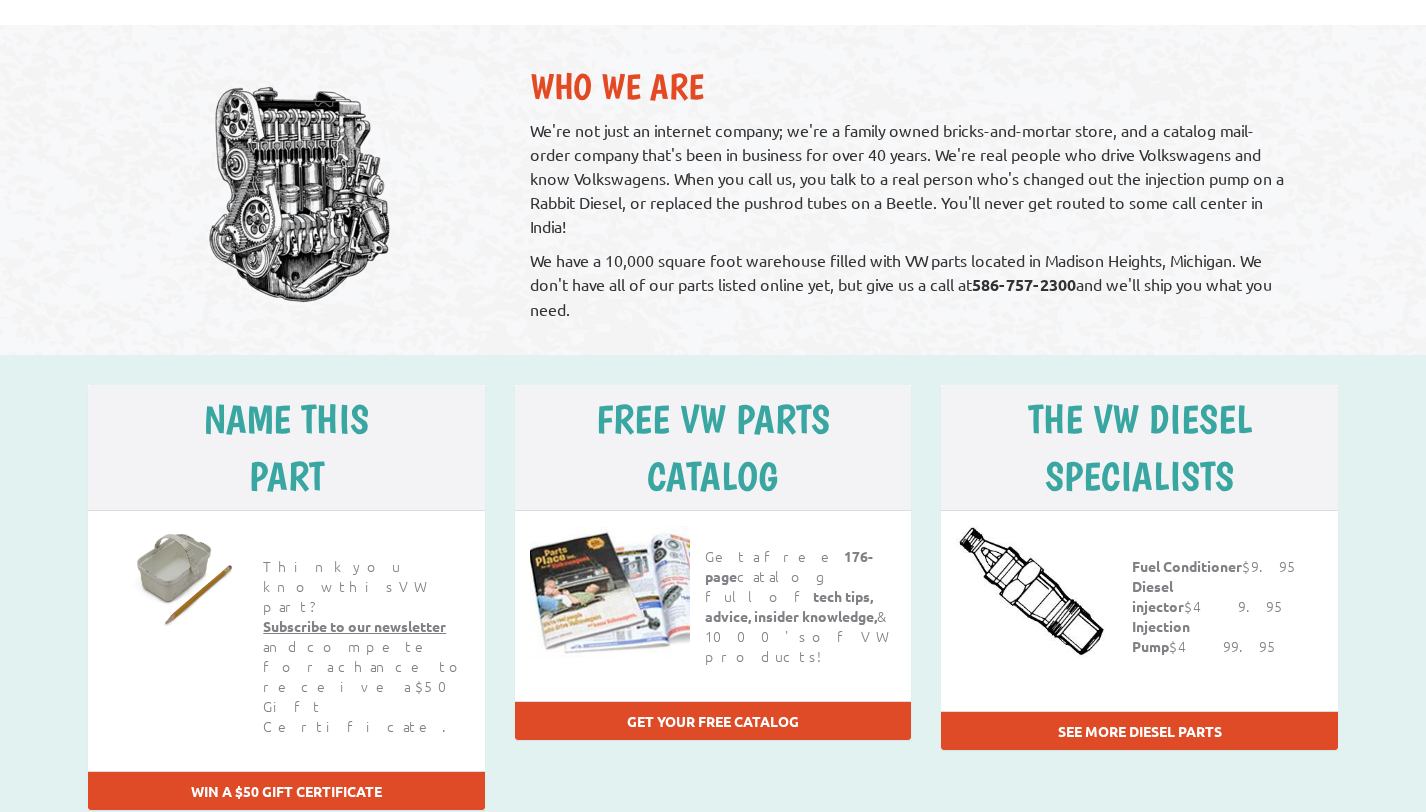 click at bounding box center [296, 195] 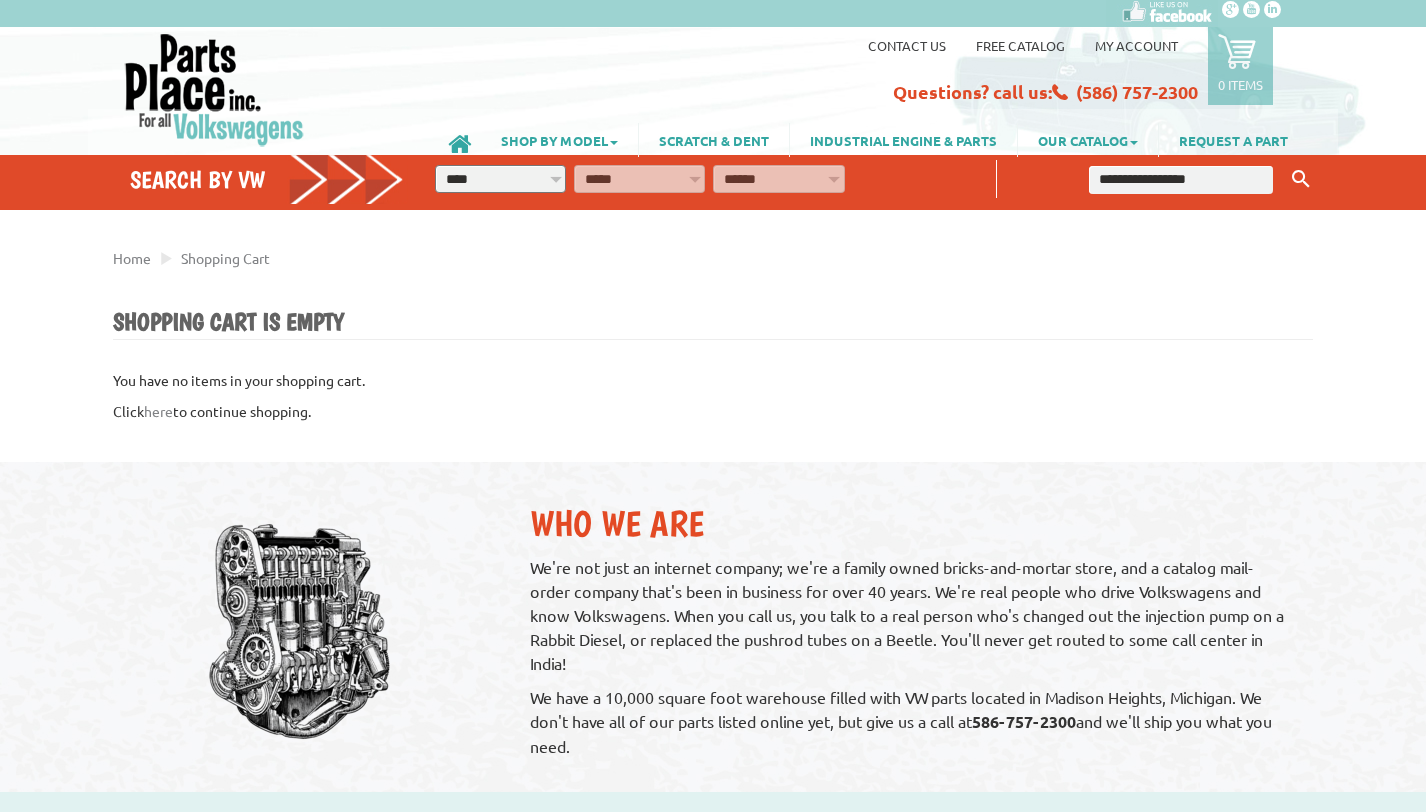 scroll, scrollTop: 0, scrollLeft: 0, axis: both 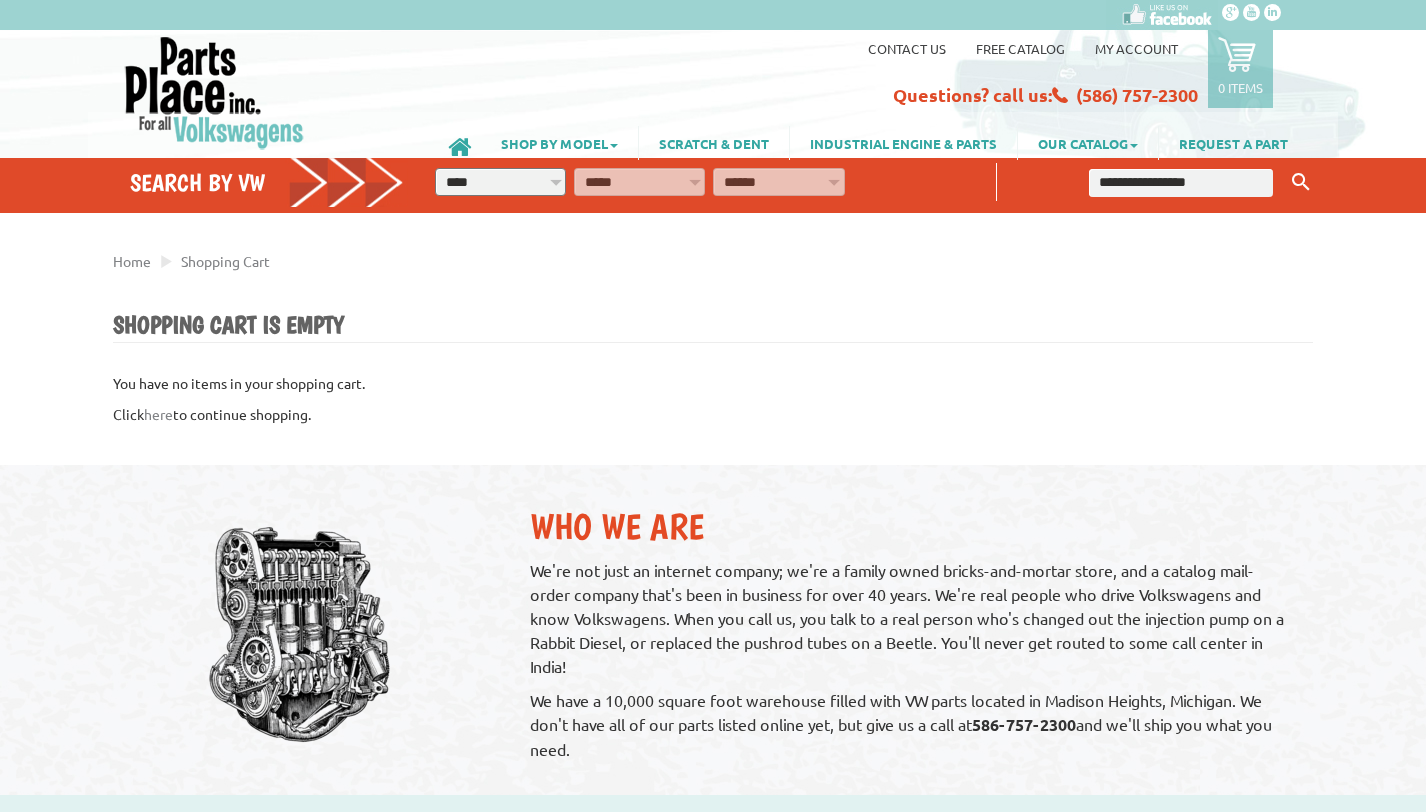 click on "**********" at bounding box center (500, 182) 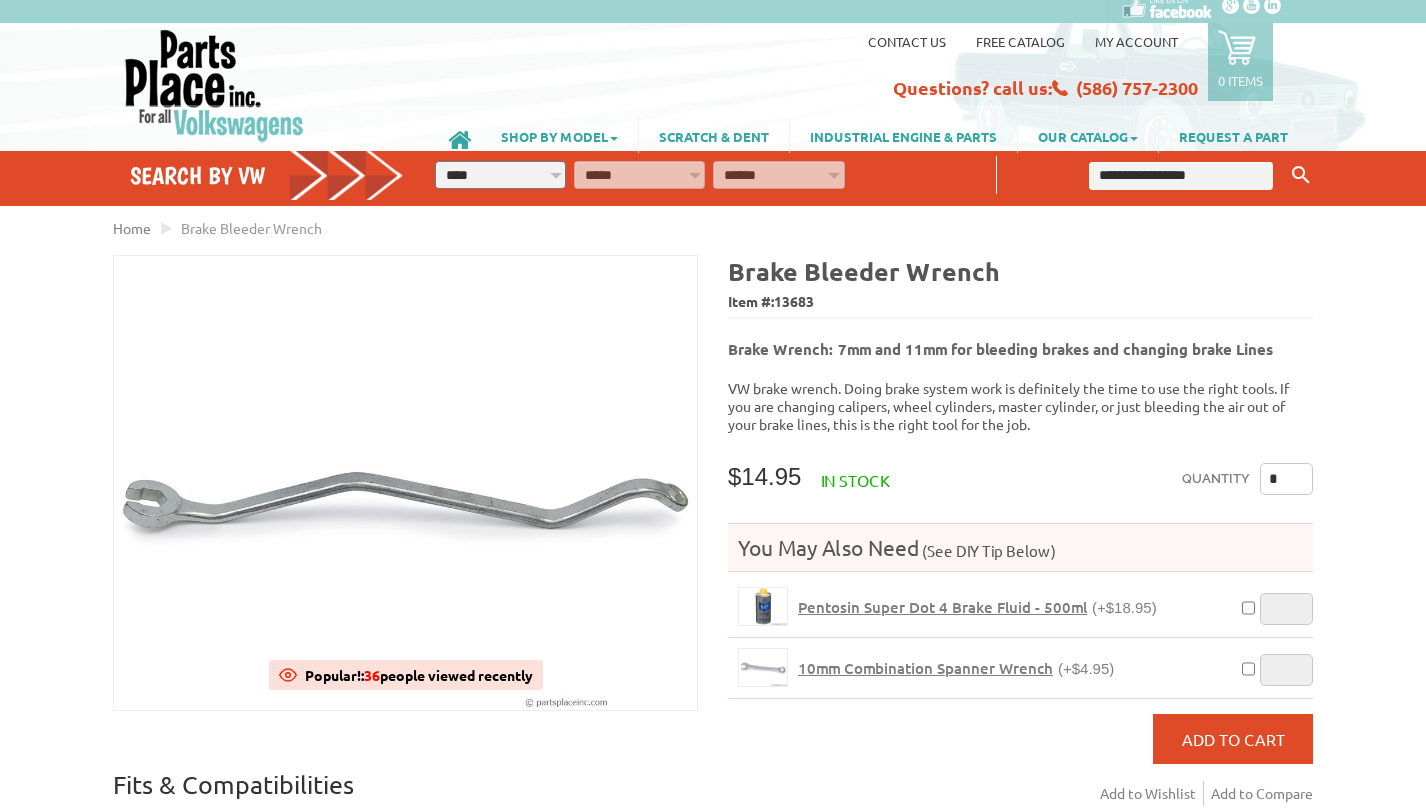 scroll, scrollTop: 0, scrollLeft: 0, axis: both 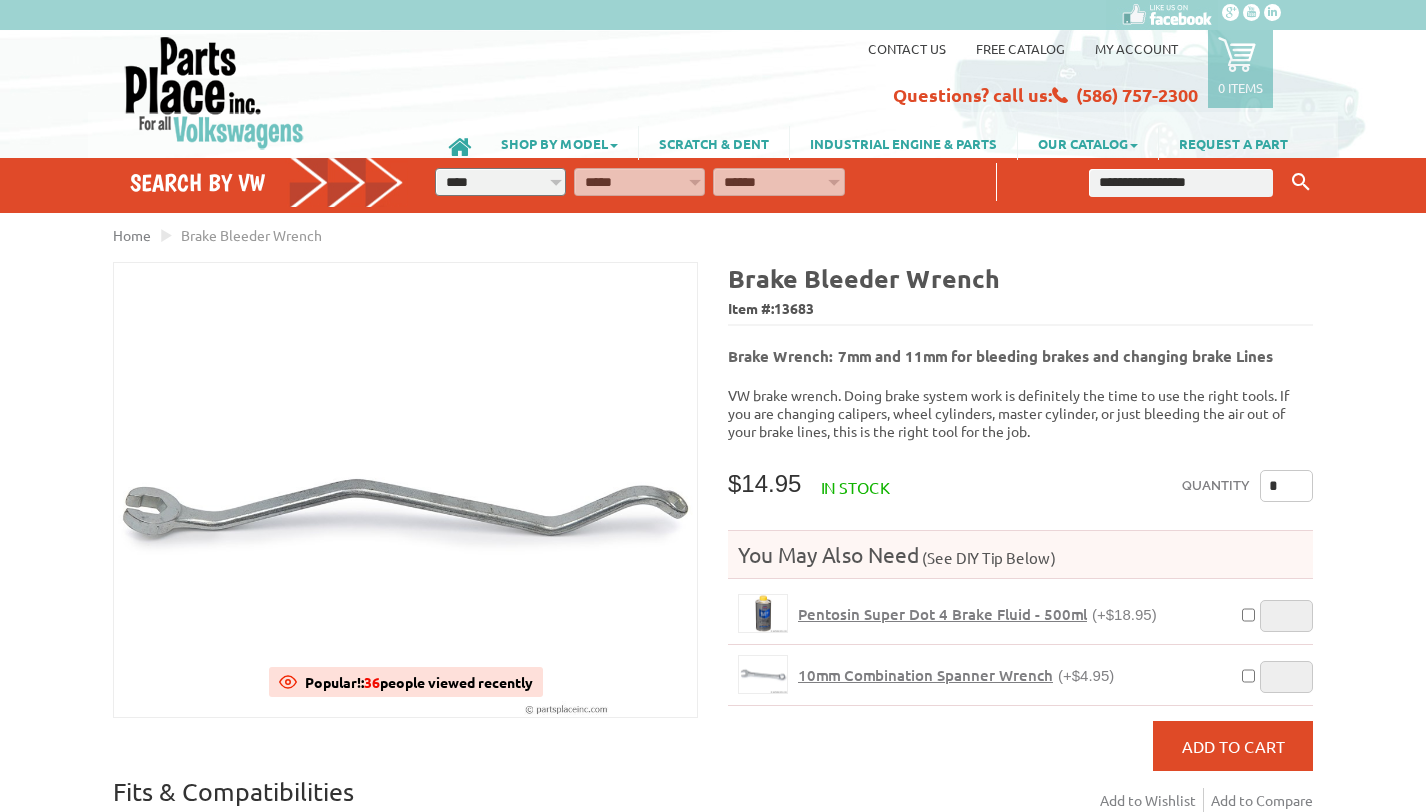 click on "**********" at bounding box center (706, 183) 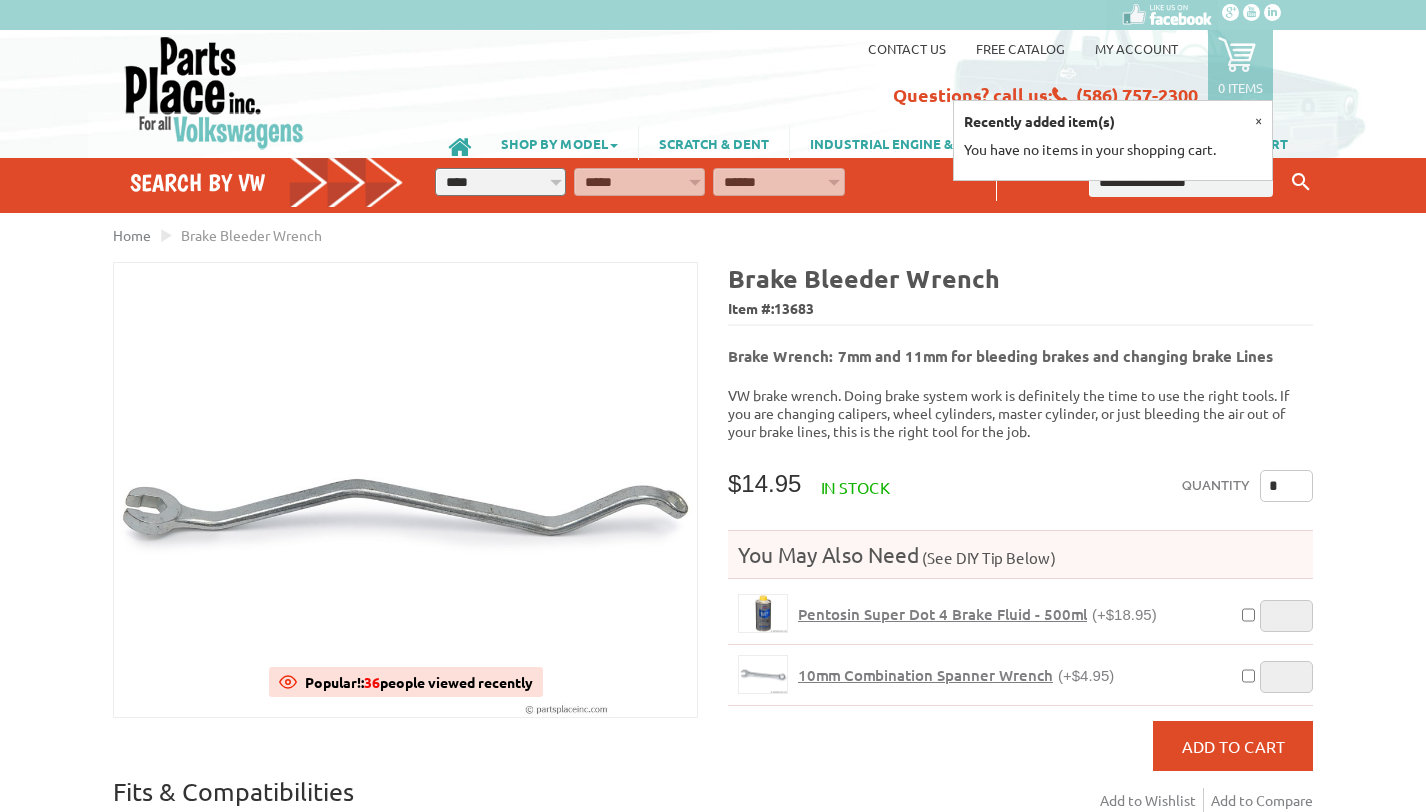 click on "**********" at bounding box center (500, 182) 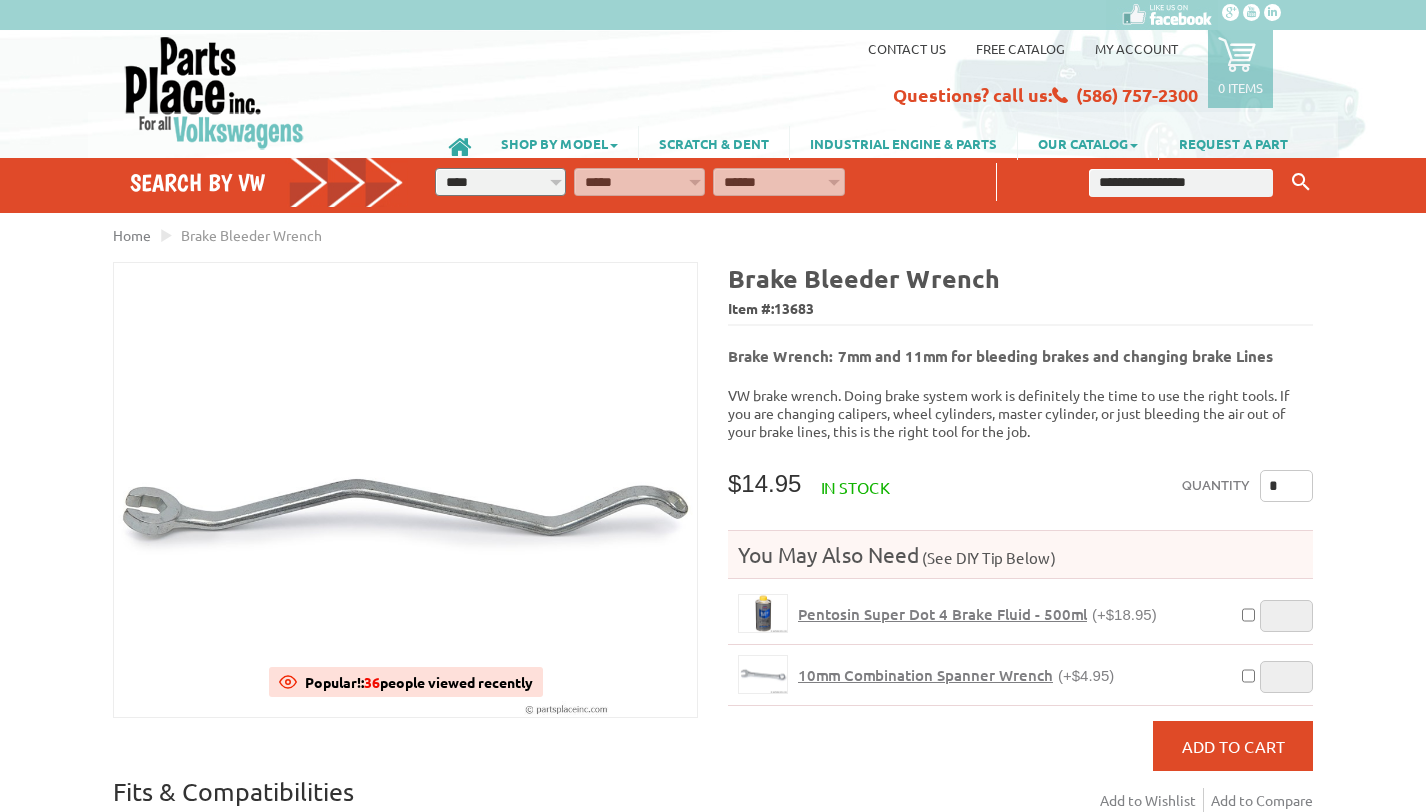 select on "*********" 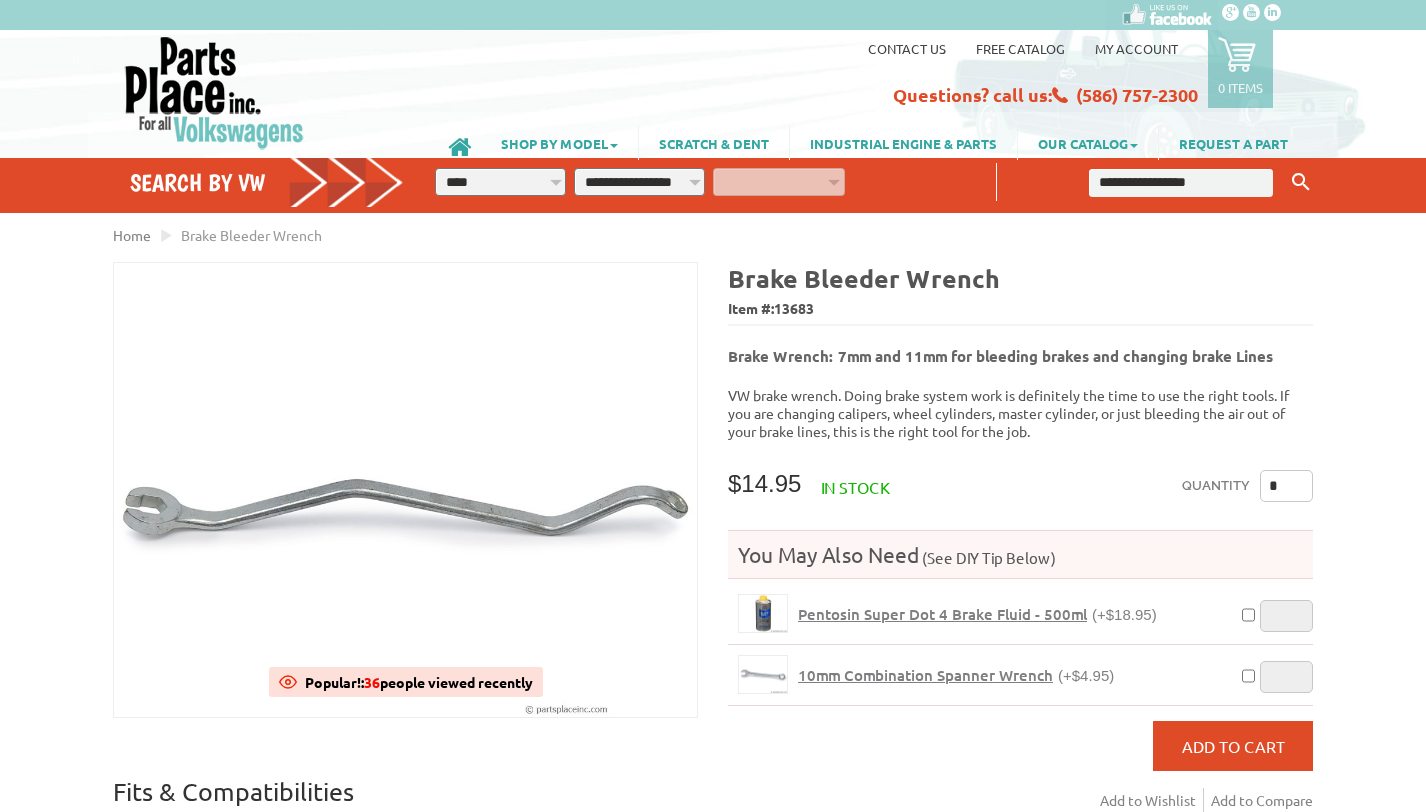 click on "**********" at bounding box center (639, 182) 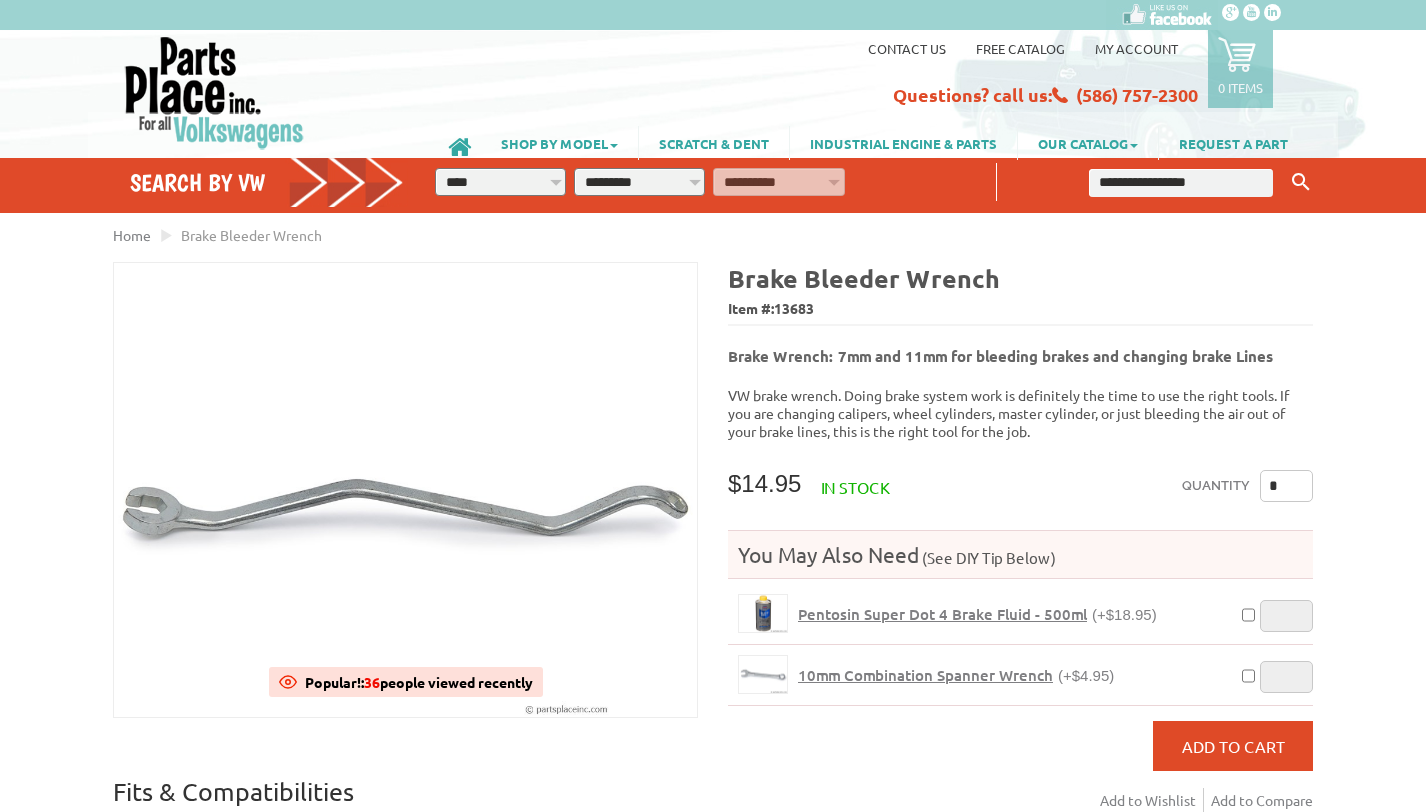 select on "*********" 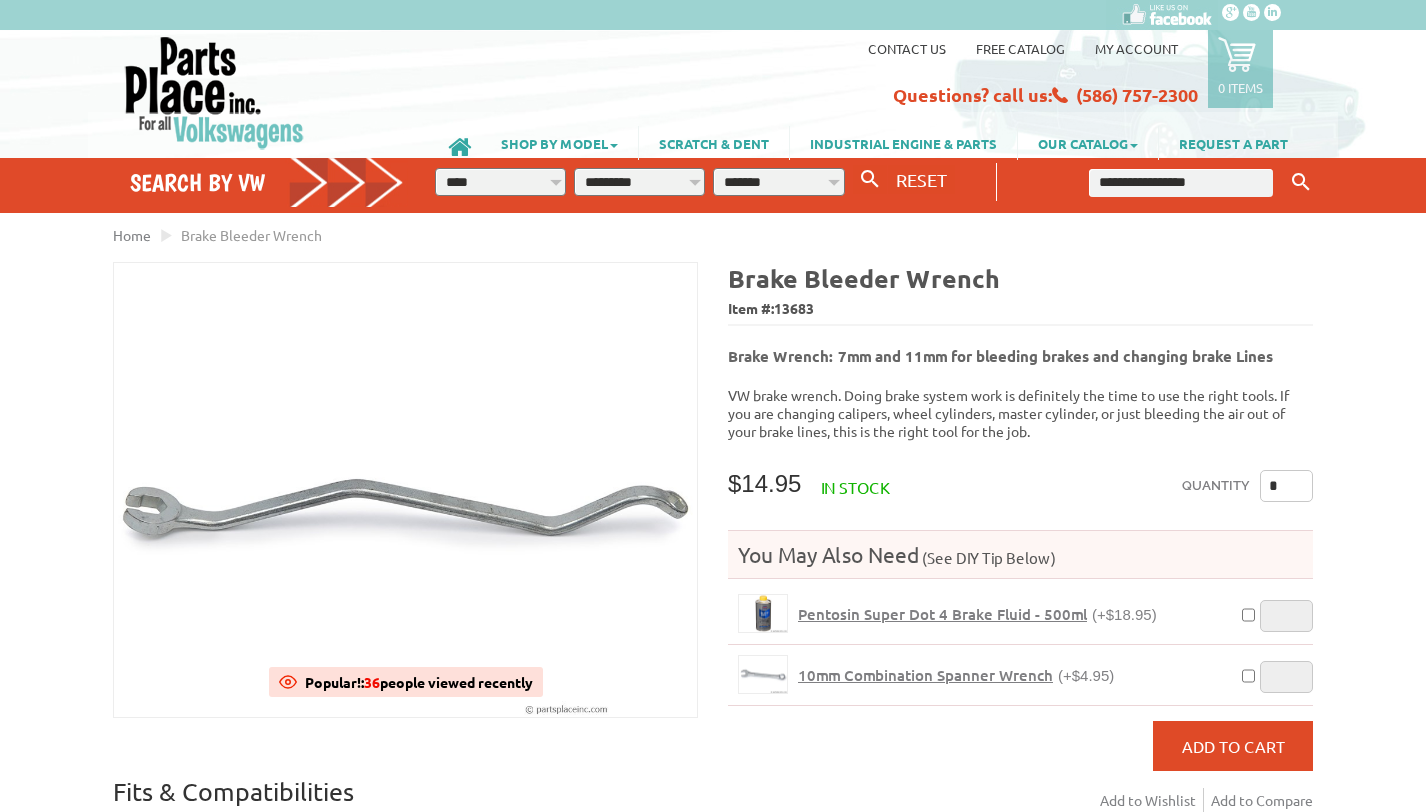 click on "**********" at bounding box center [778, 182] 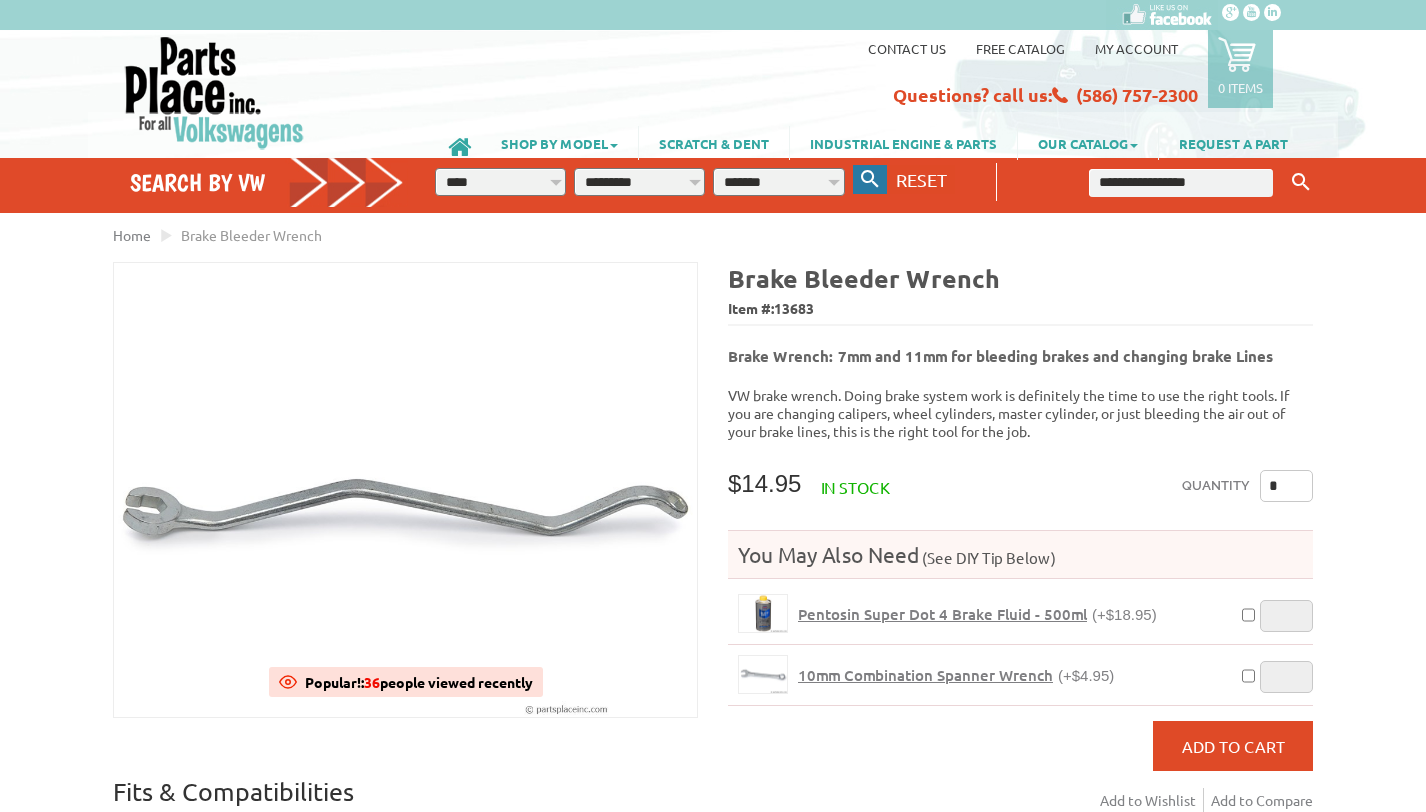 click at bounding box center [870, 179] 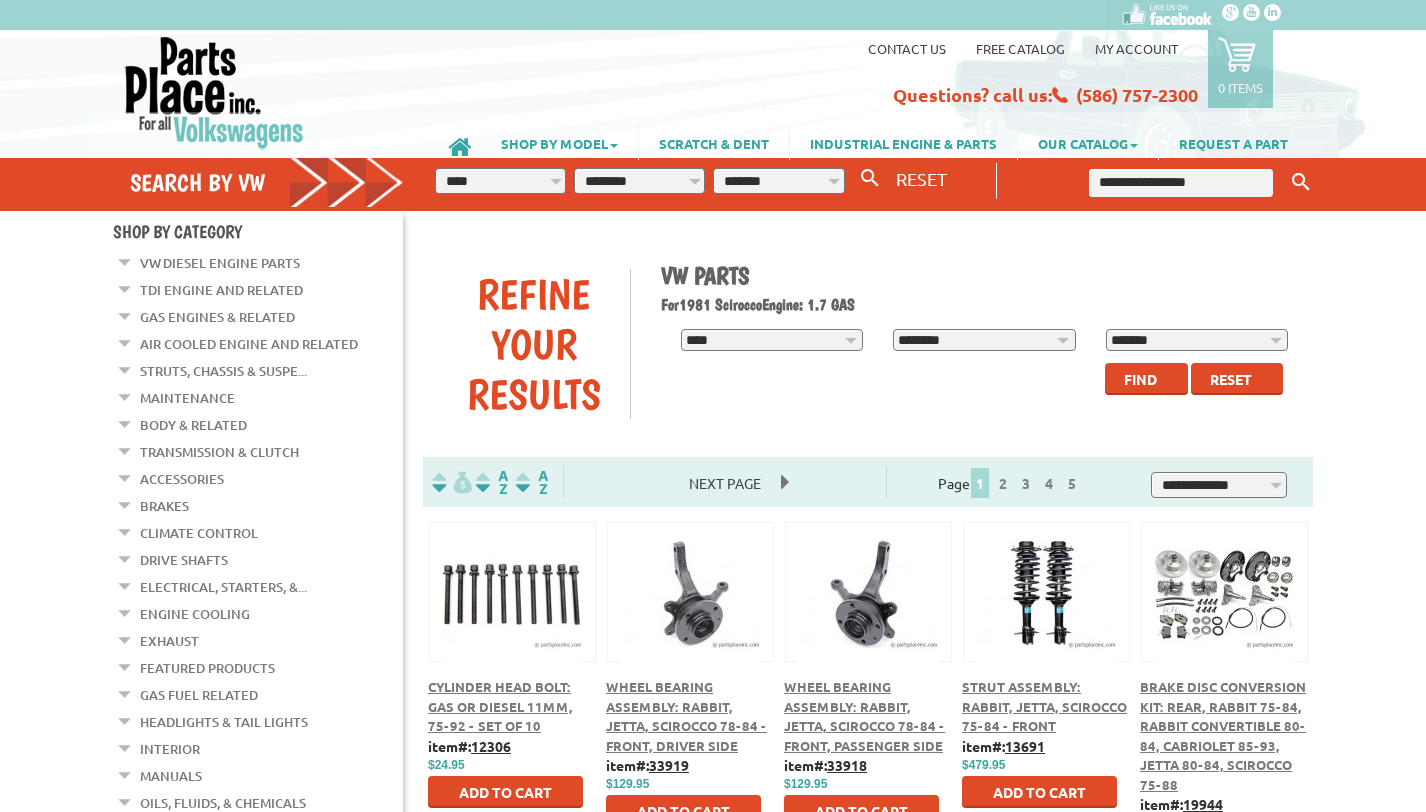 scroll, scrollTop: 0, scrollLeft: 0, axis: both 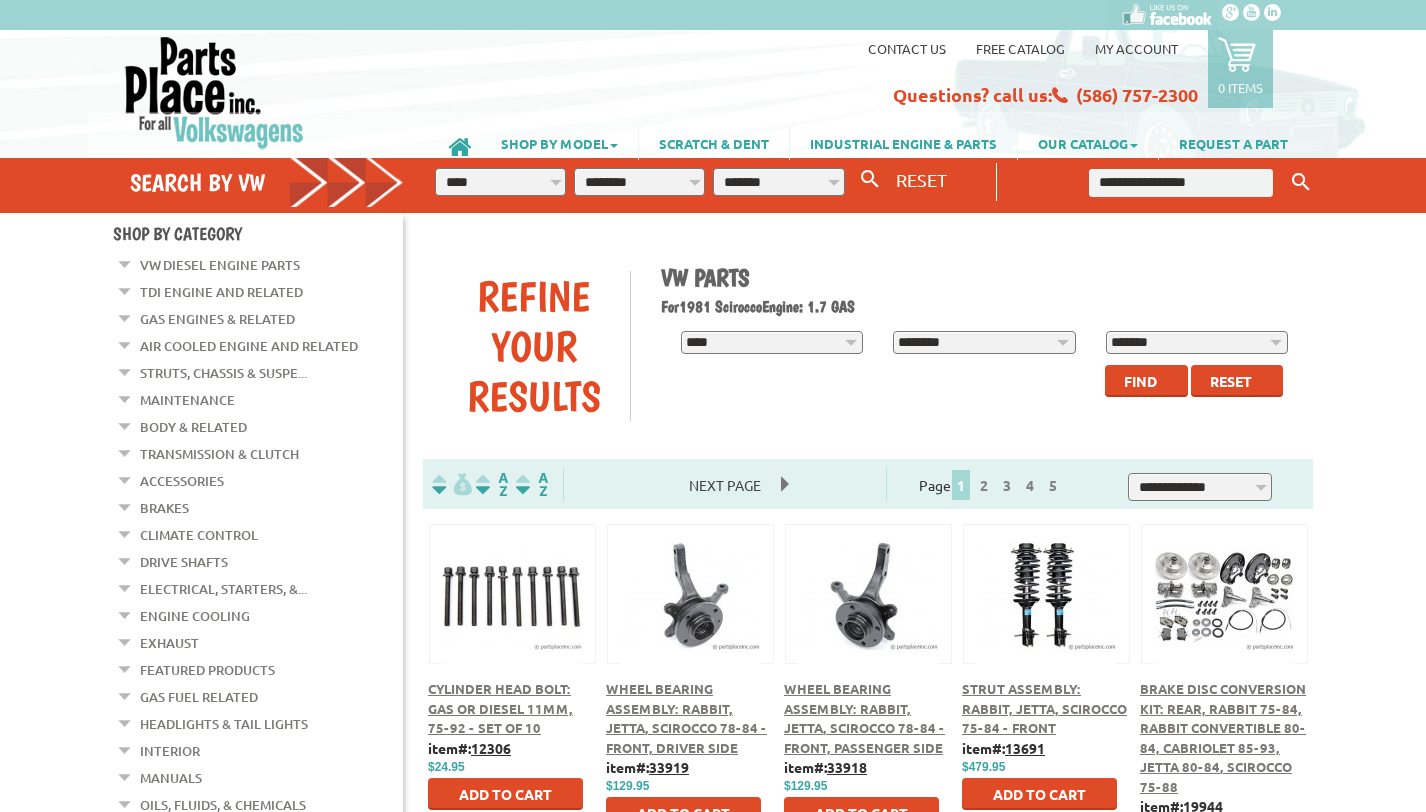 click on "VW Diesel Engine Parts
Diesel Cylinder Heads and Parts
Diesel Timing Belts, Tensioners, and Rollers
Diesel Oil Pumps" at bounding box center (713, 1442) 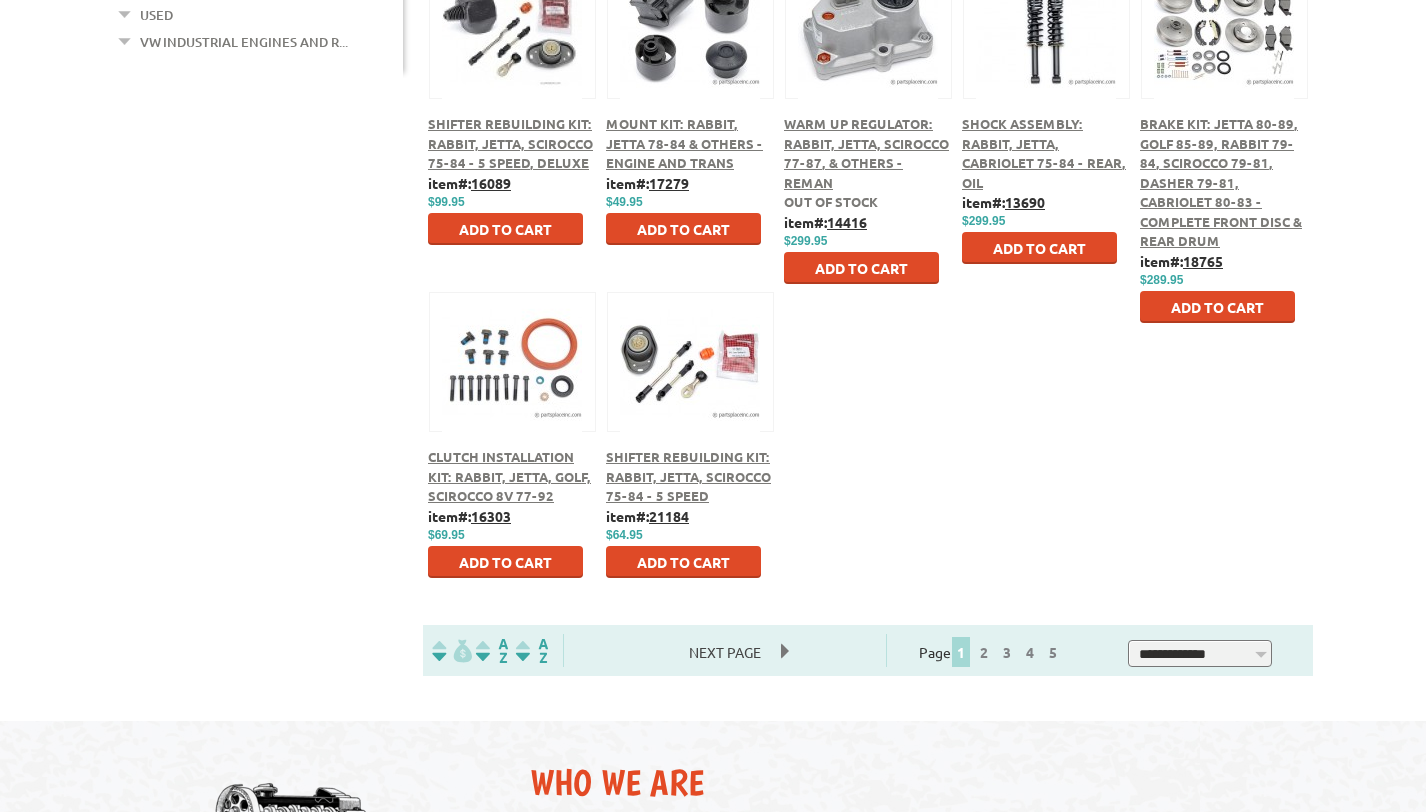 scroll, scrollTop: 920, scrollLeft: 0, axis: vertical 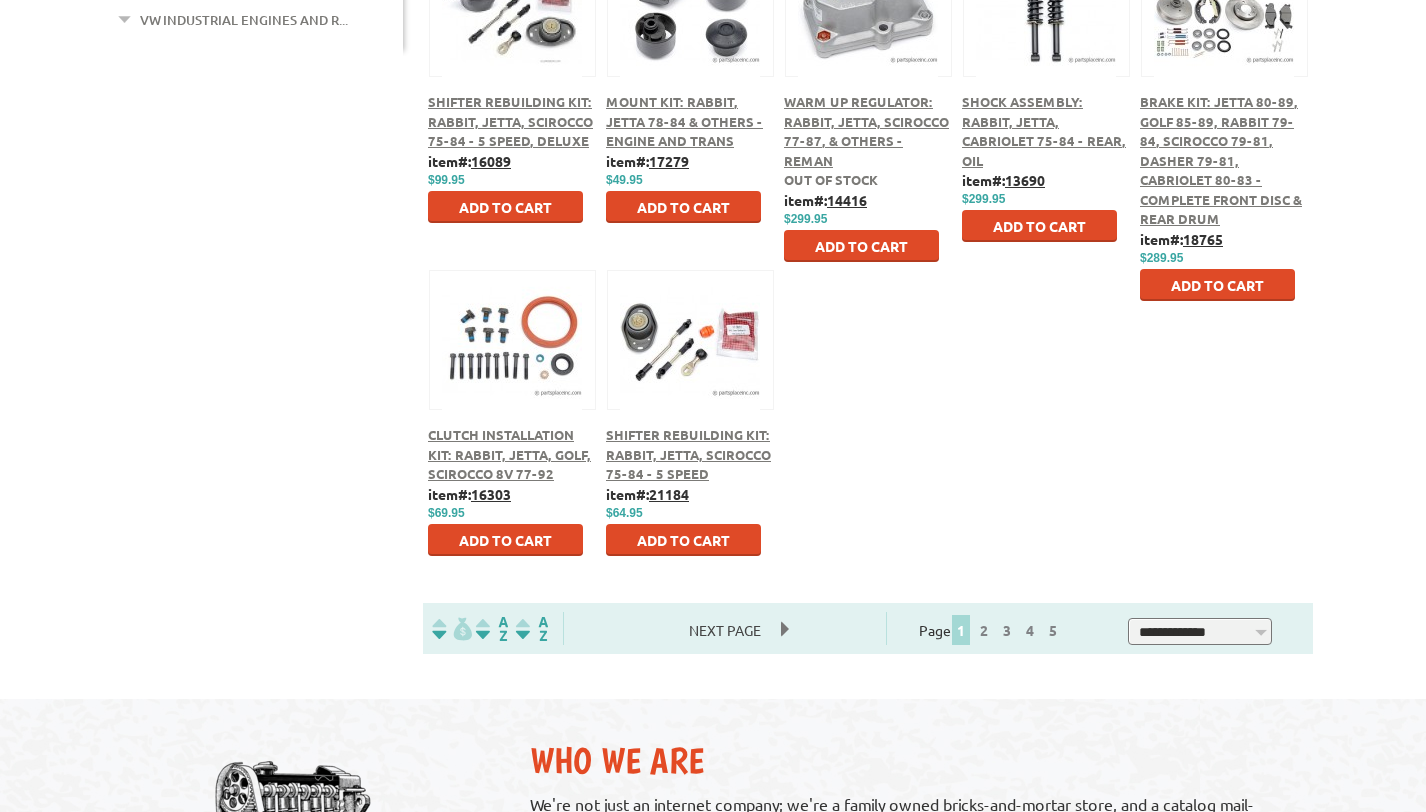 click on "**********" at bounding box center (1200, 632) 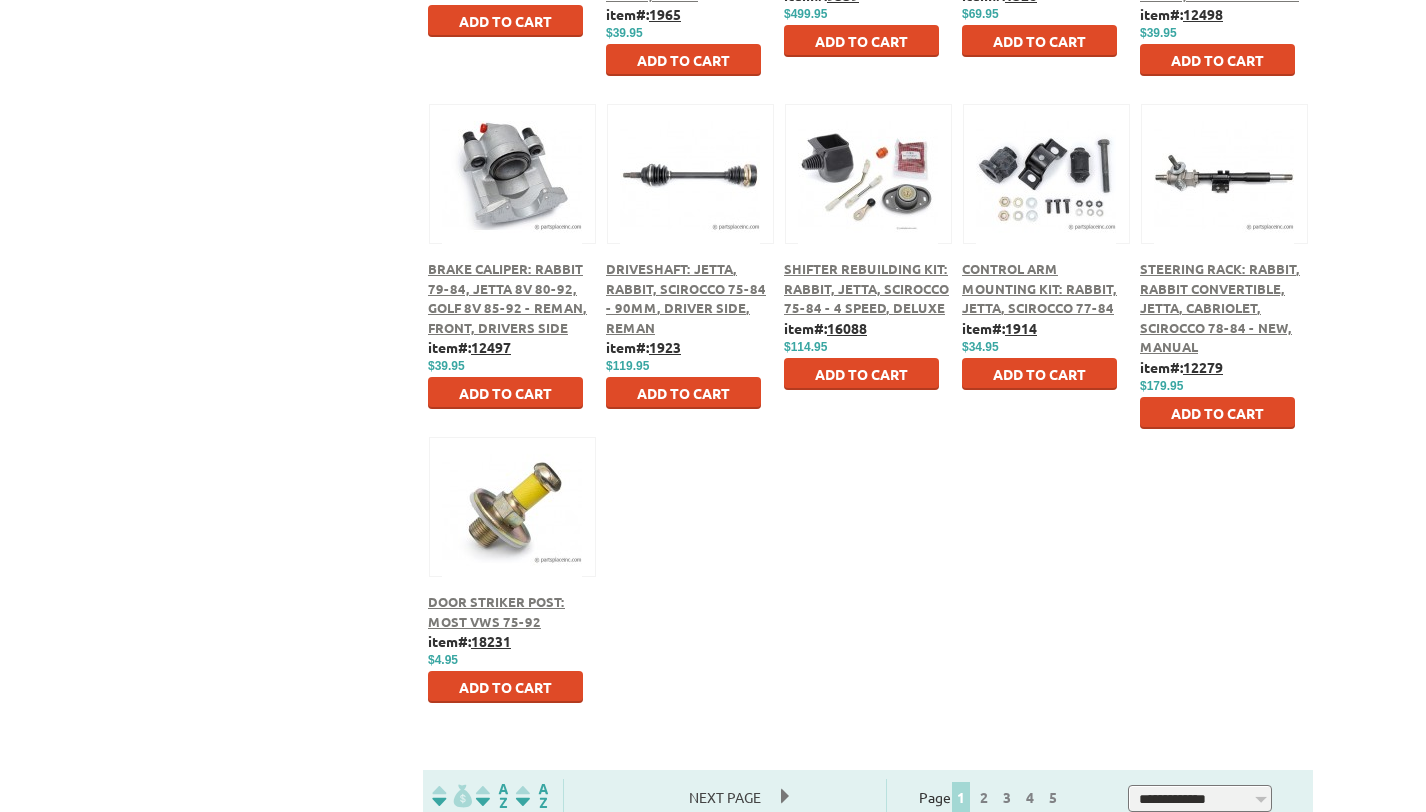 scroll, scrollTop: 2440, scrollLeft: 0, axis: vertical 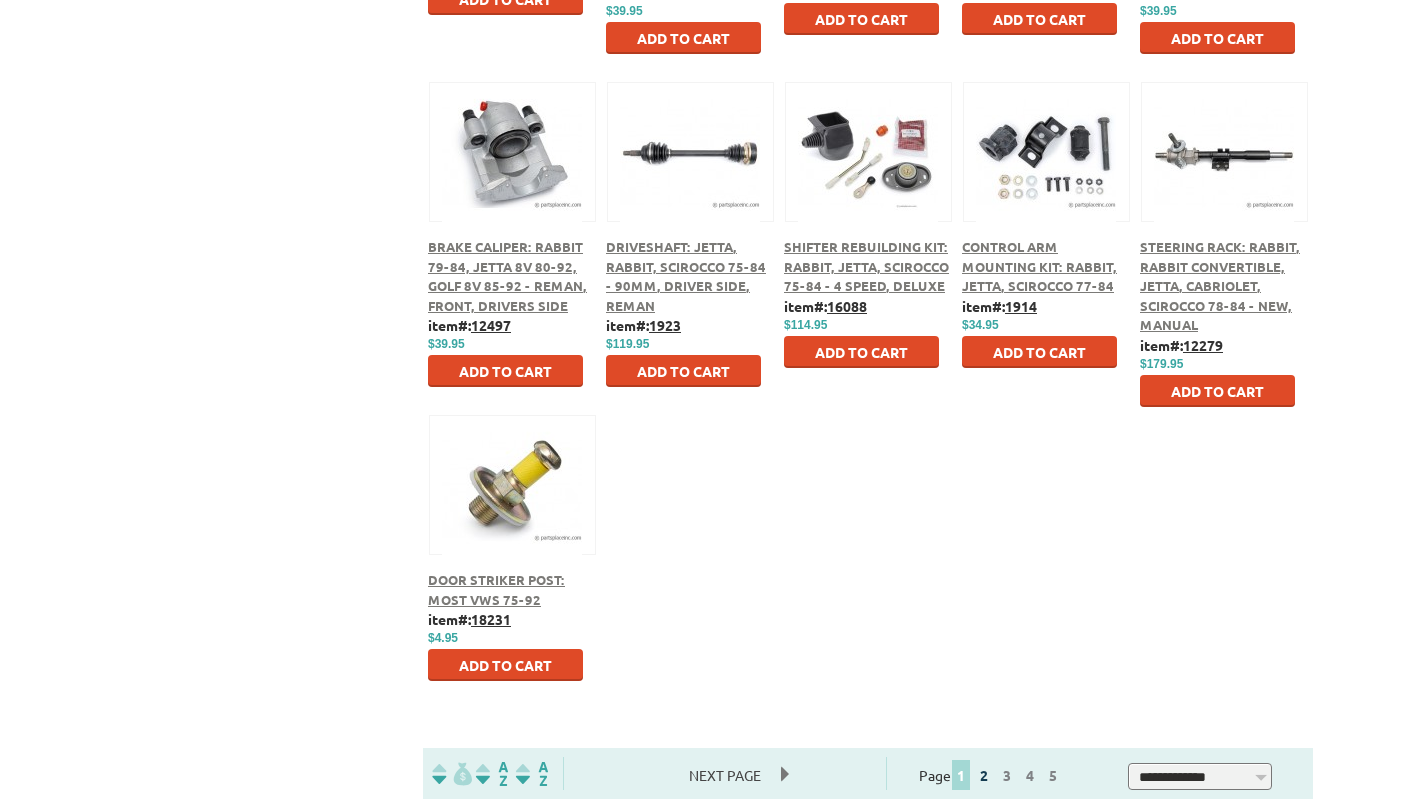click on "2" at bounding box center [984, 775] 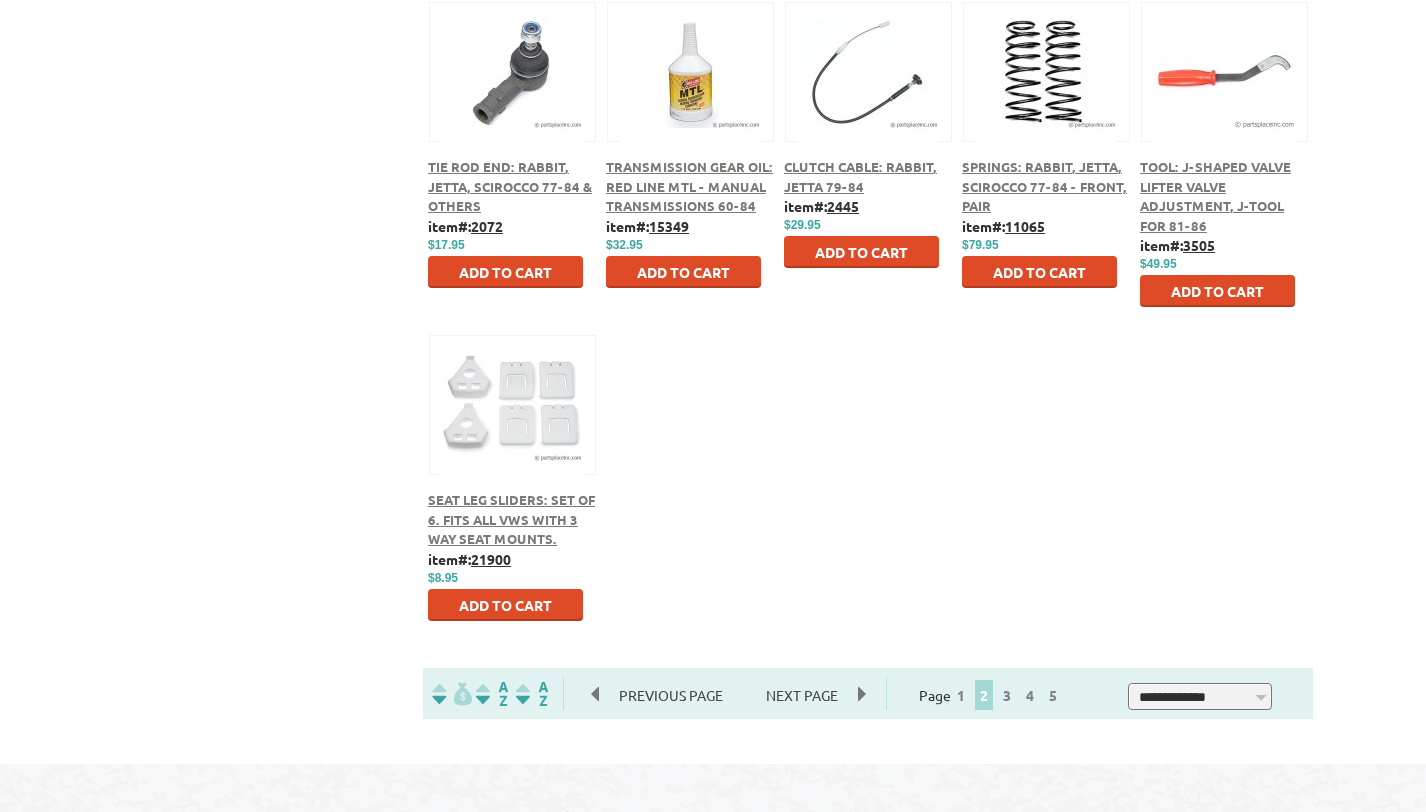 scroll, scrollTop: 2560, scrollLeft: 0, axis: vertical 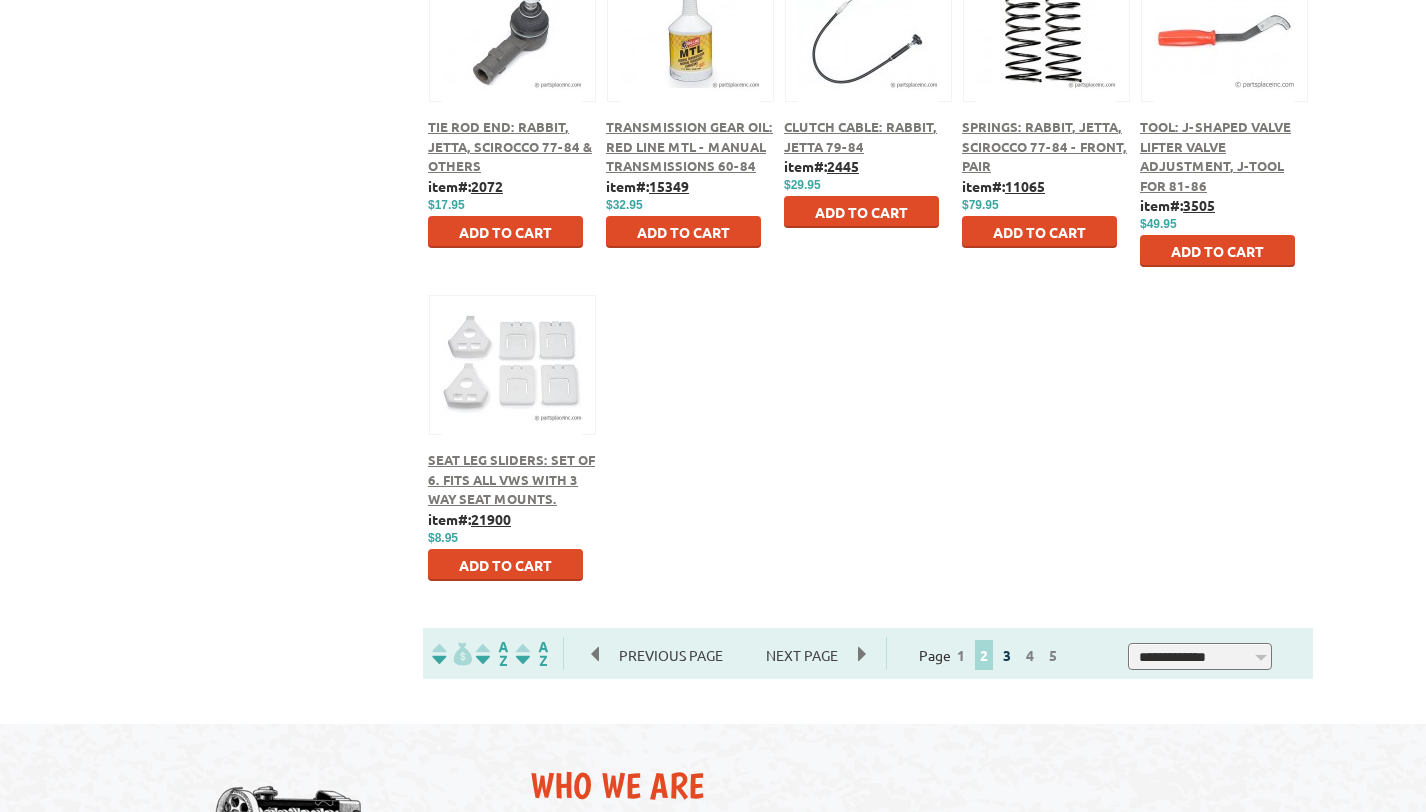 click on "3" at bounding box center [1007, 655] 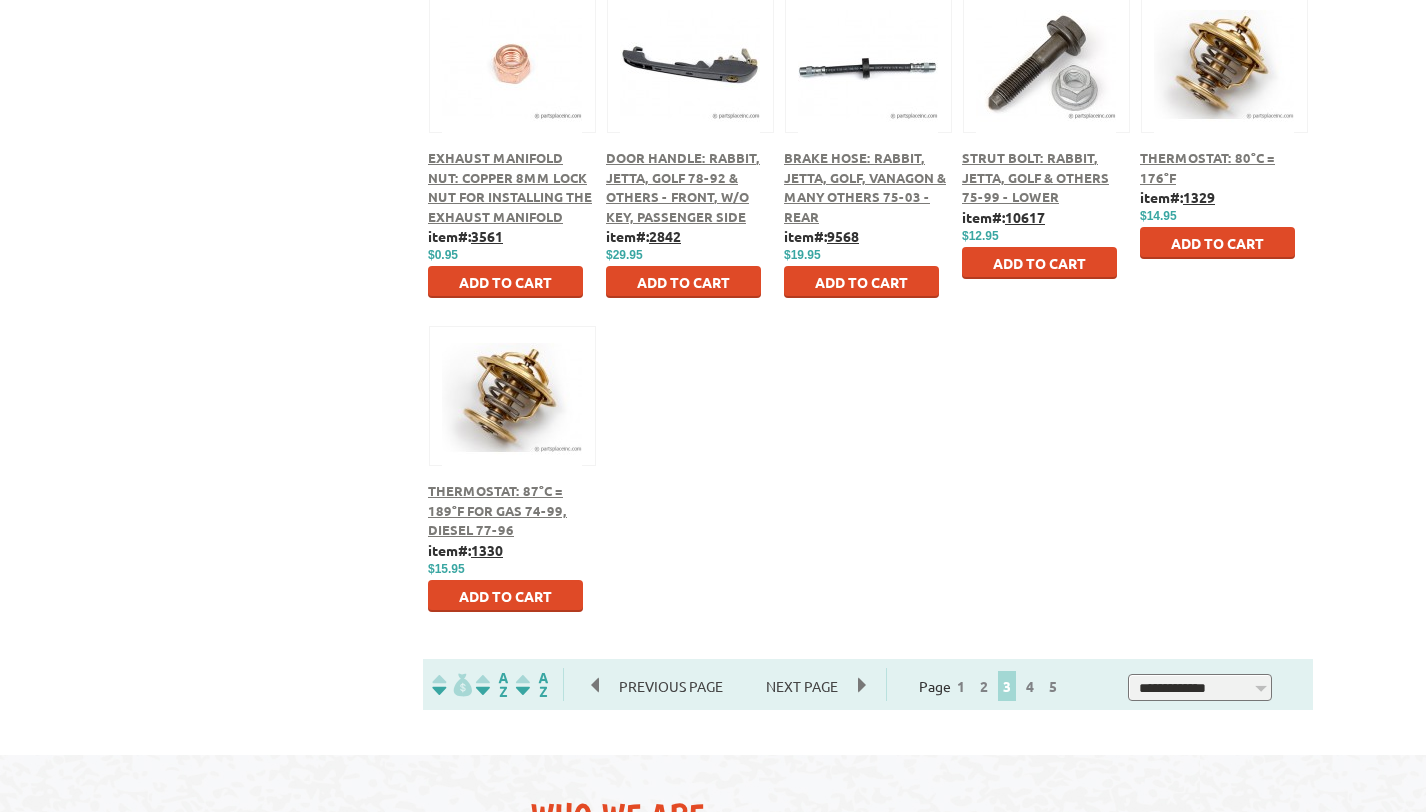 scroll, scrollTop: 2560, scrollLeft: 0, axis: vertical 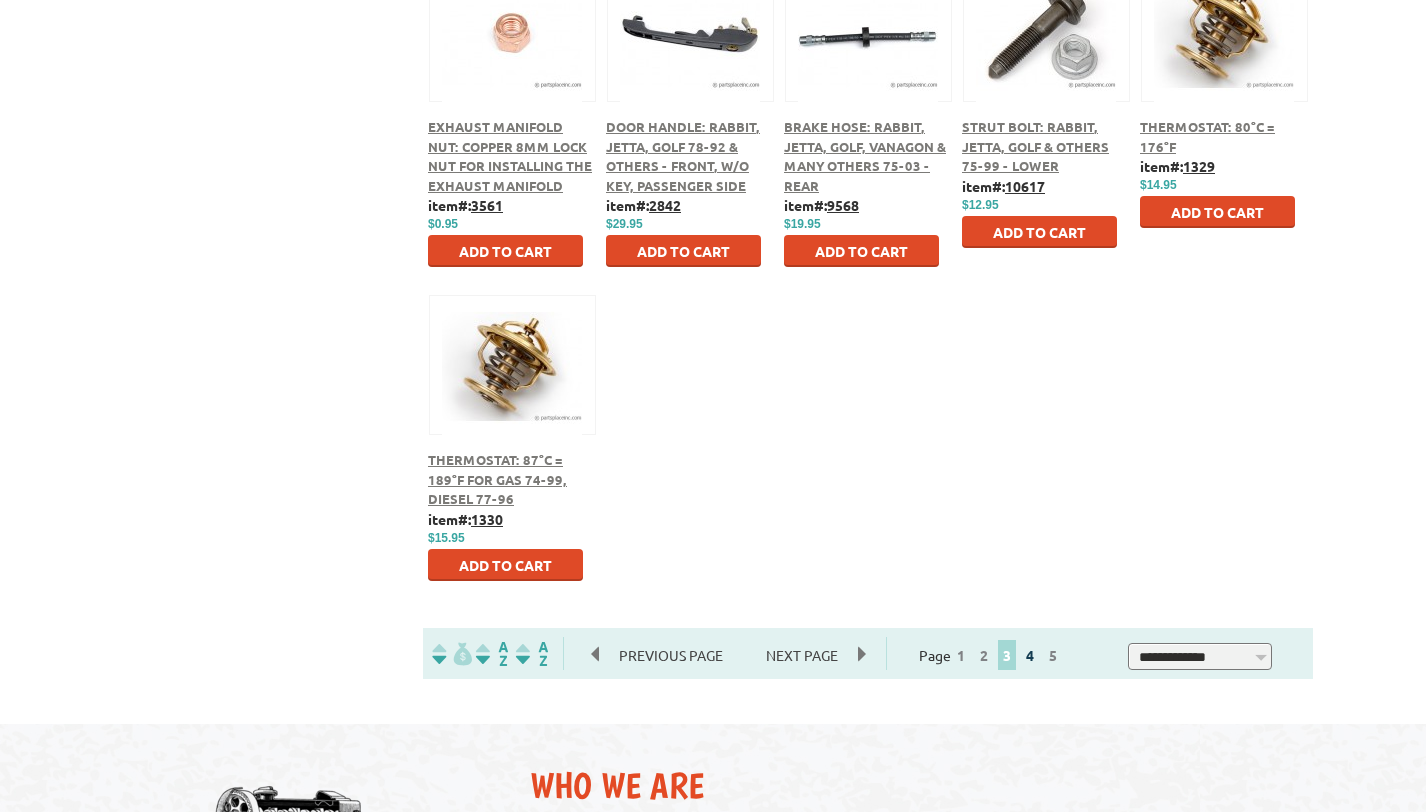 click on "4" at bounding box center (1030, 655) 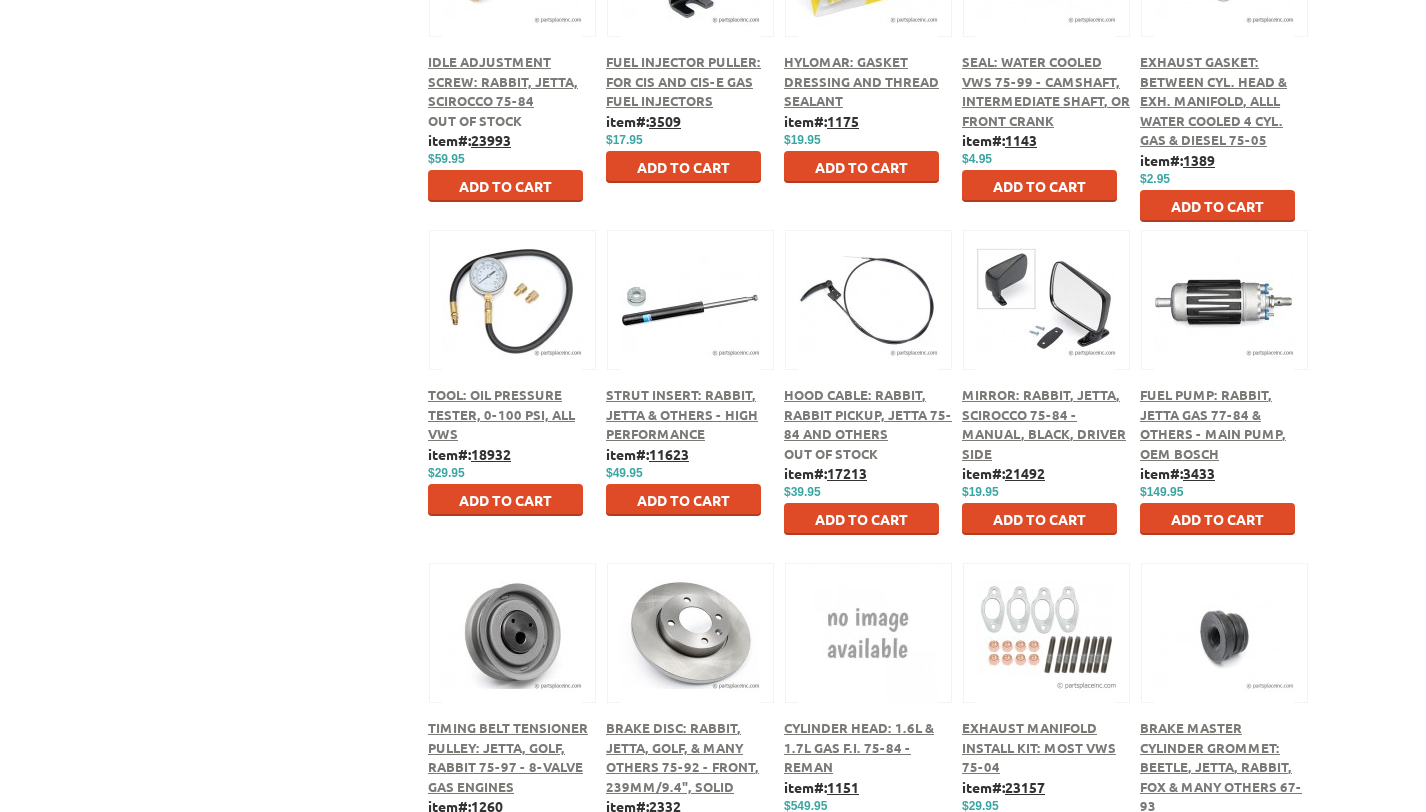scroll, scrollTop: 1960, scrollLeft: 0, axis: vertical 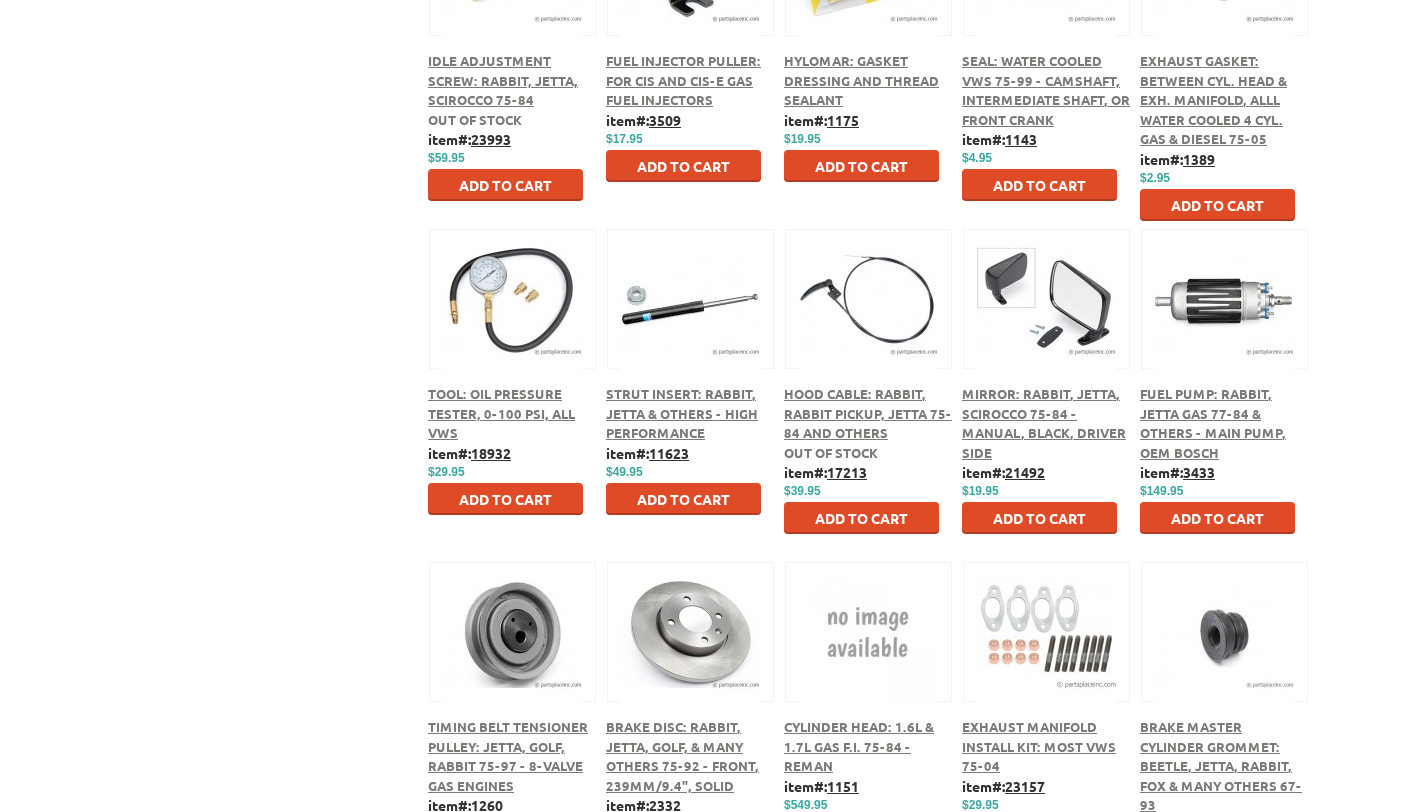 click on "Mirror: Rabbit, Jetta, Scirocco 75-84 - Manual, Black, Driver side" at bounding box center [1046, 423] 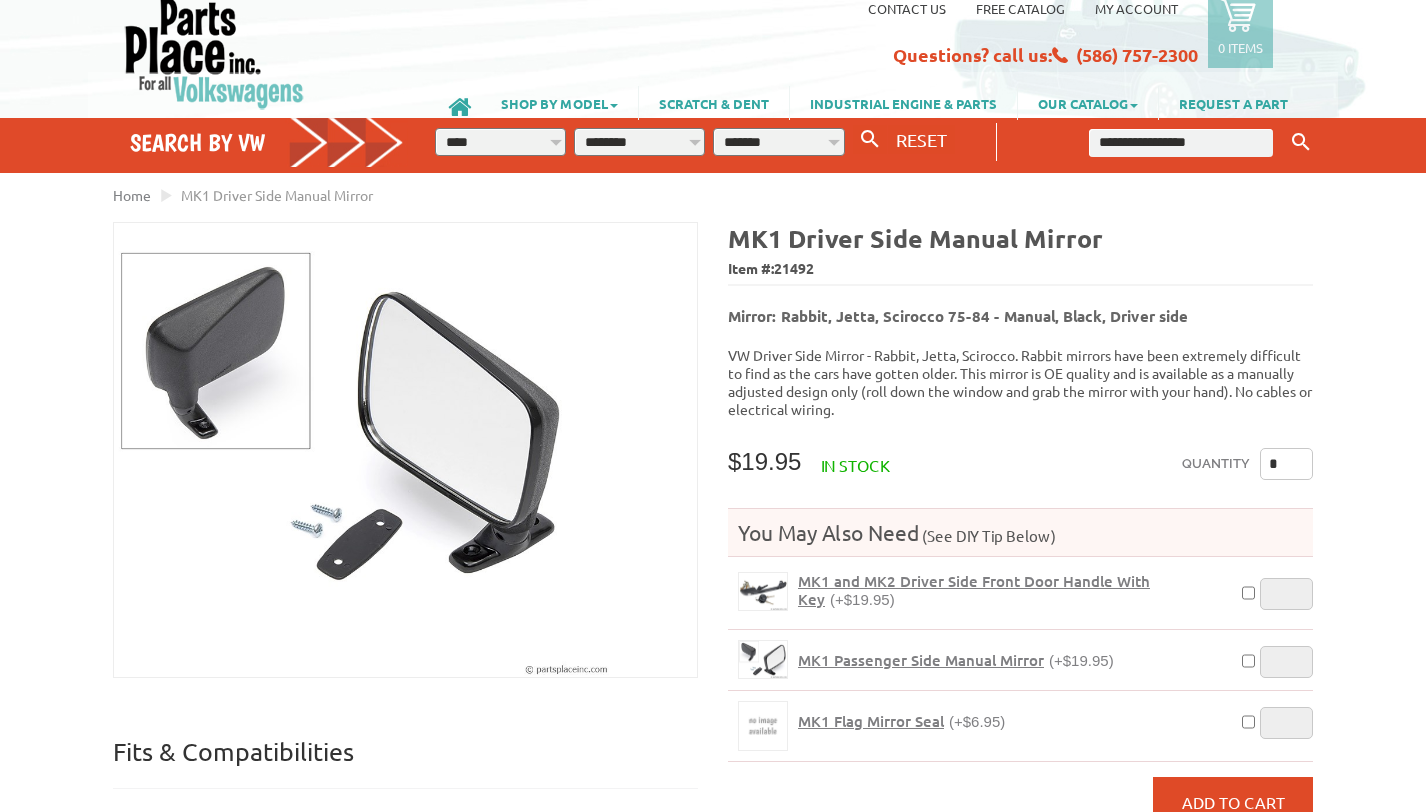 scroll, scrollTop: 0, scrollLeft: 0, axis: both 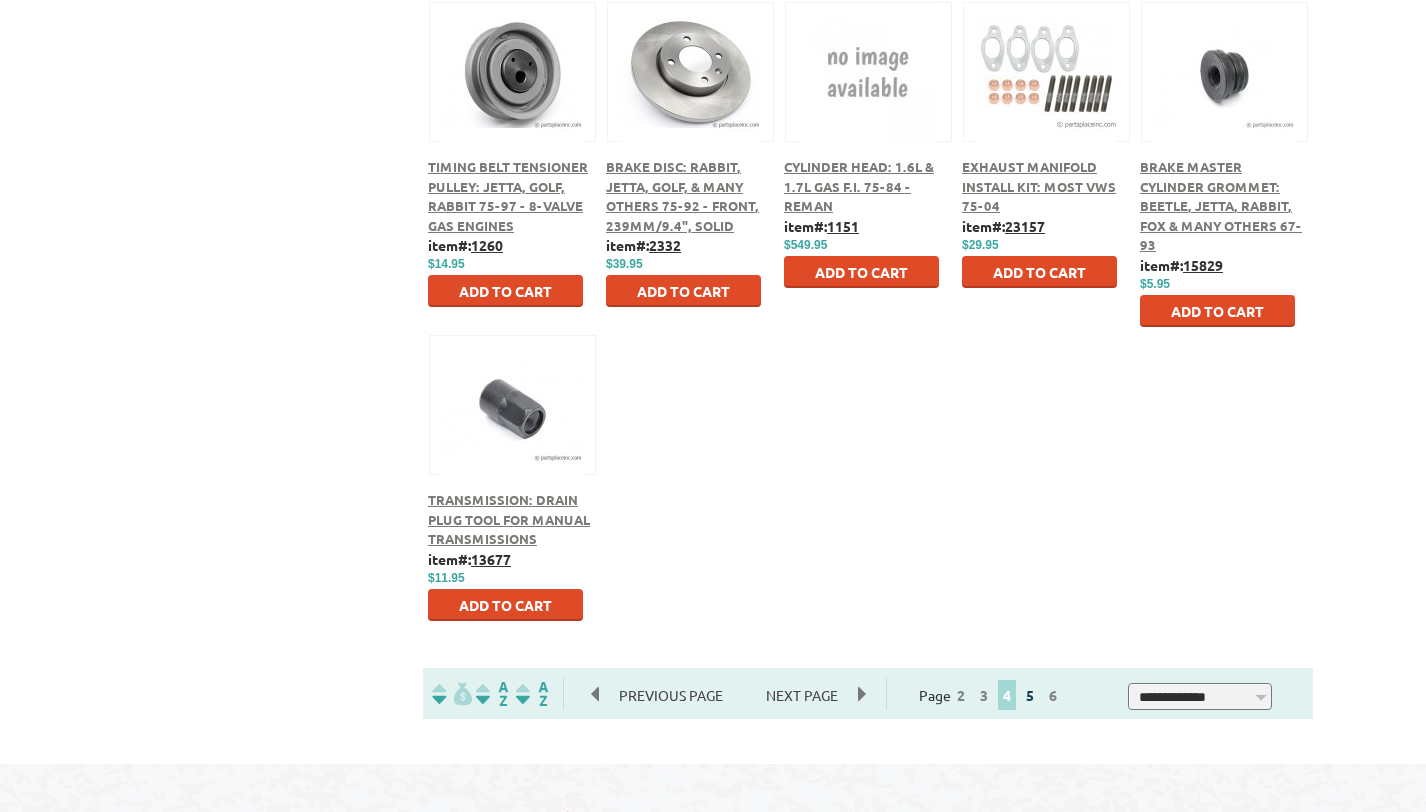 click on "5" at bounding box center (1030, 695) 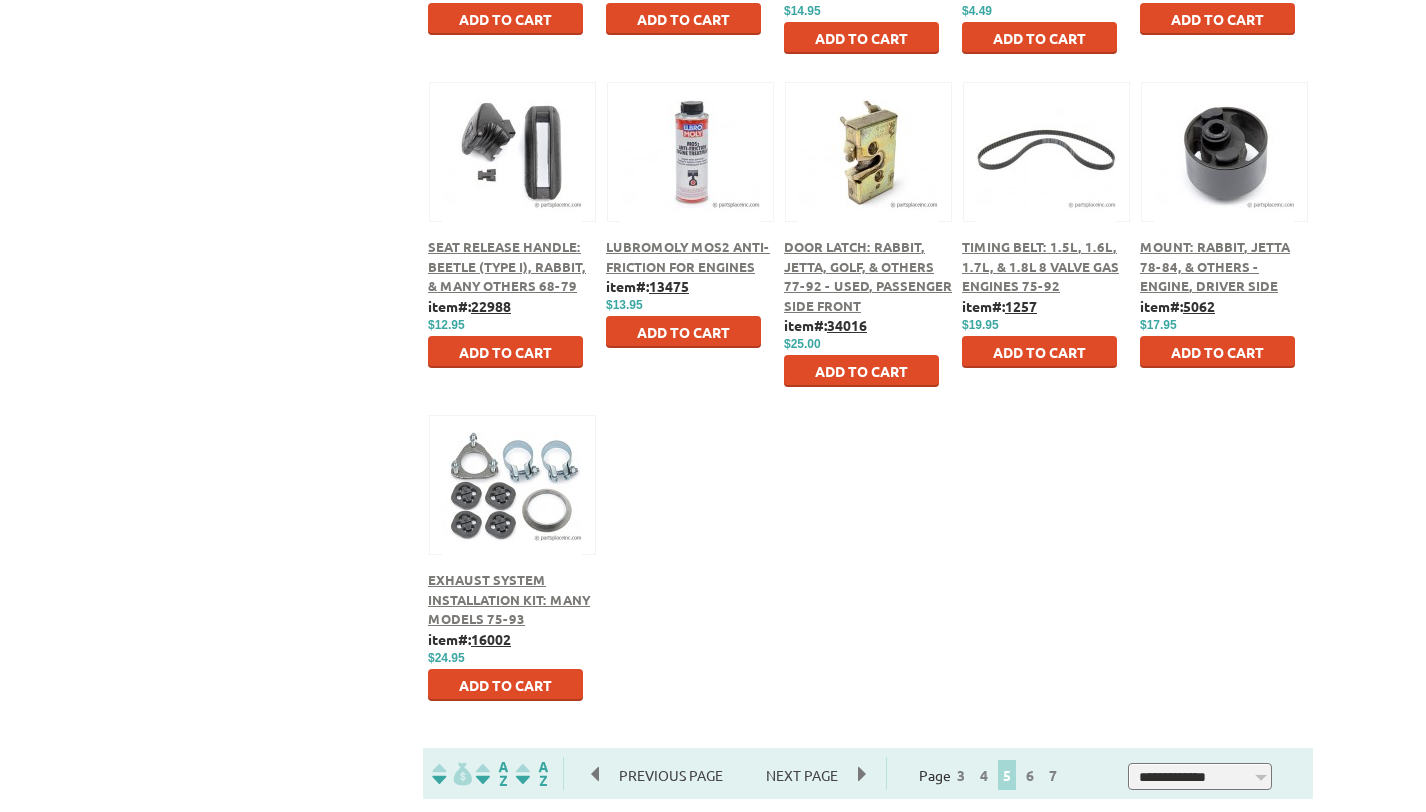 scroll, scrollTop: 2480, scrollLeft: 0, axis: vertical 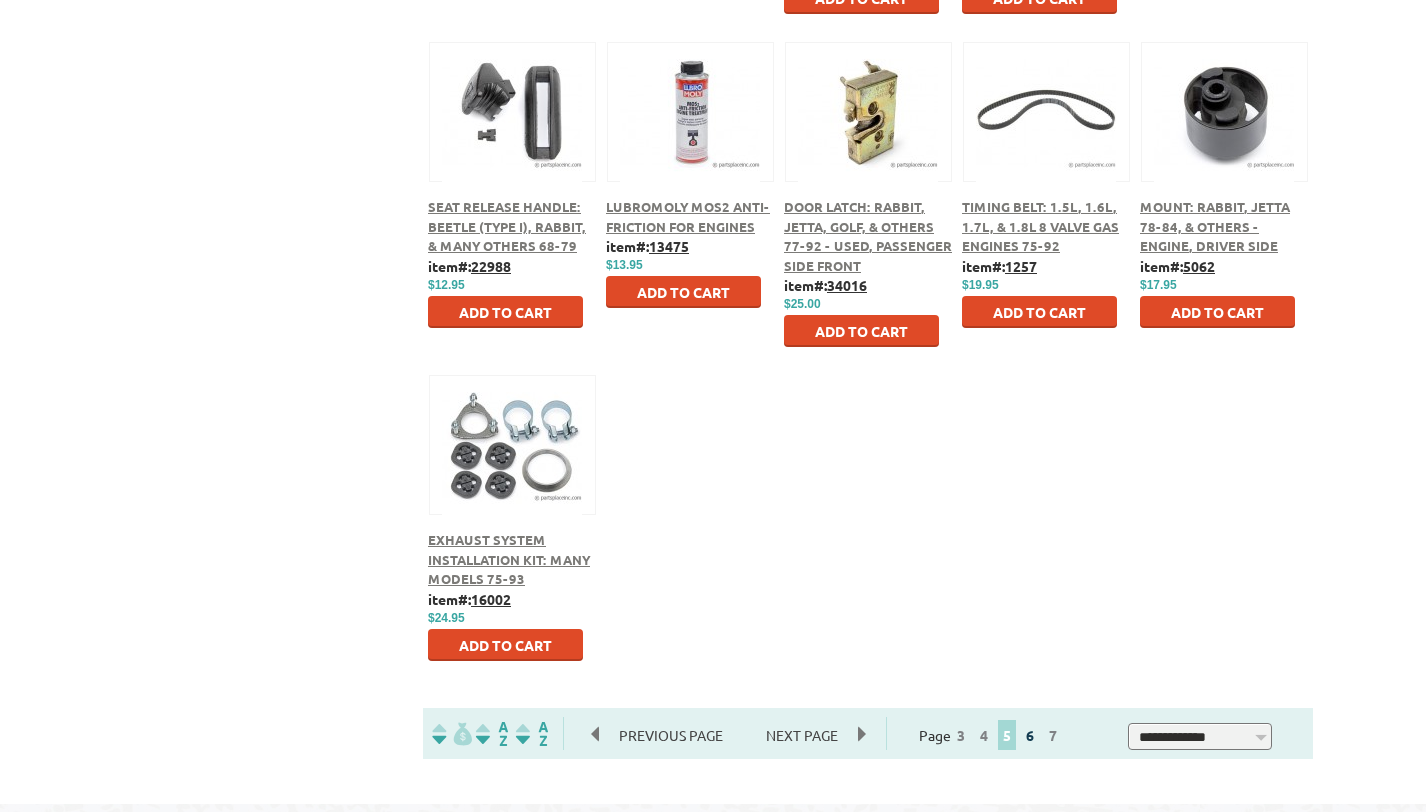 click on "6" at bounding box center [1030, 735] 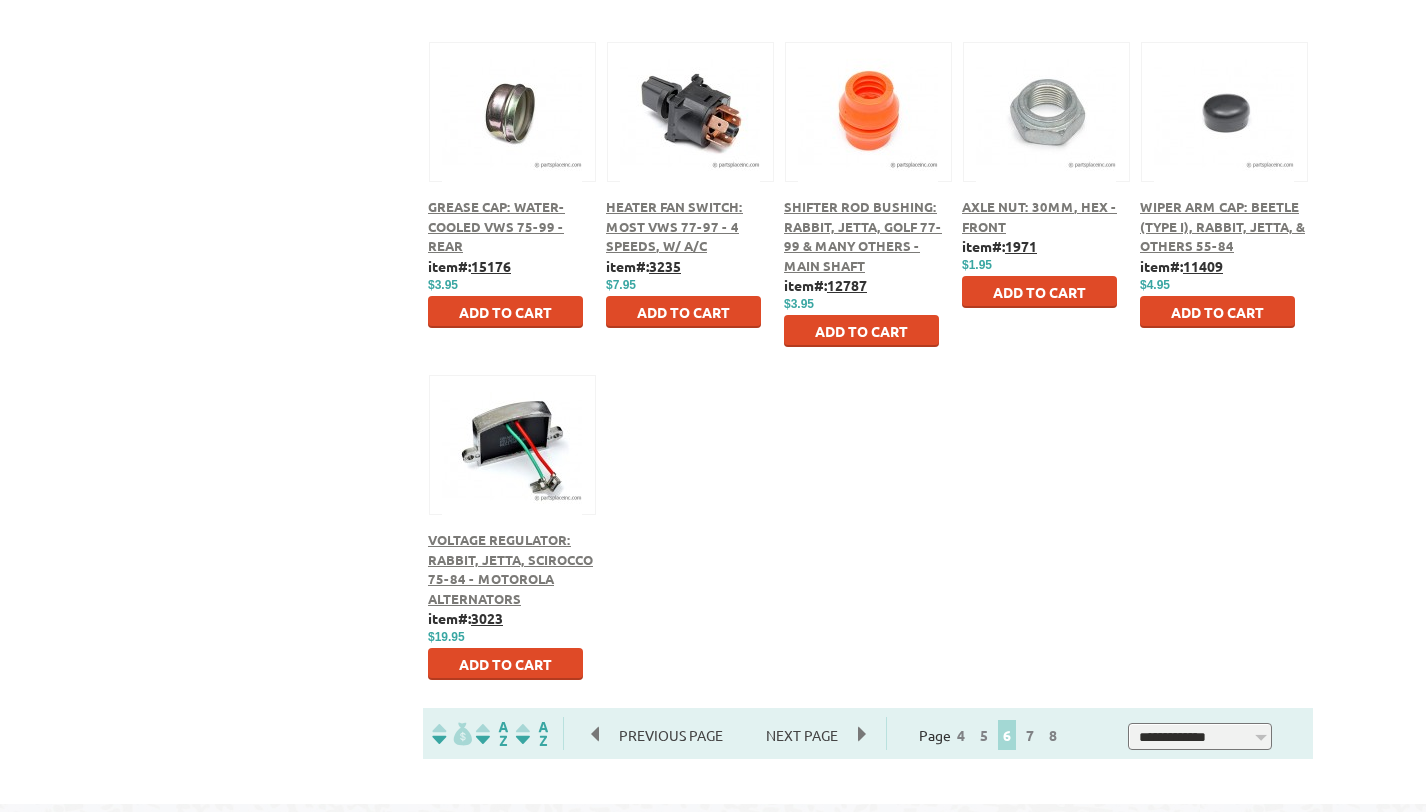 scroll, scrollTop: 2520, scrollLeft: 0, axis: vertical 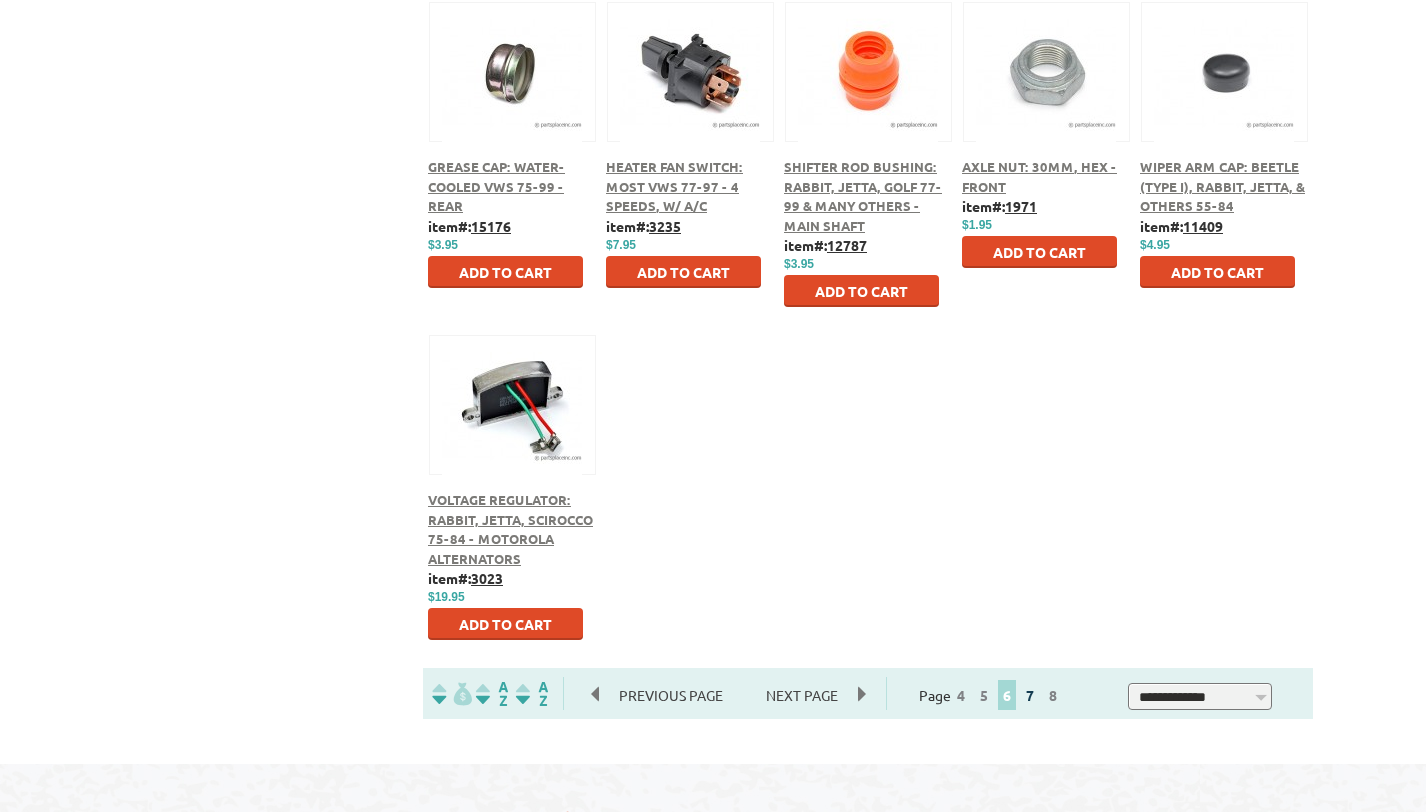 click on "7" at bounding box center [1030, 695] 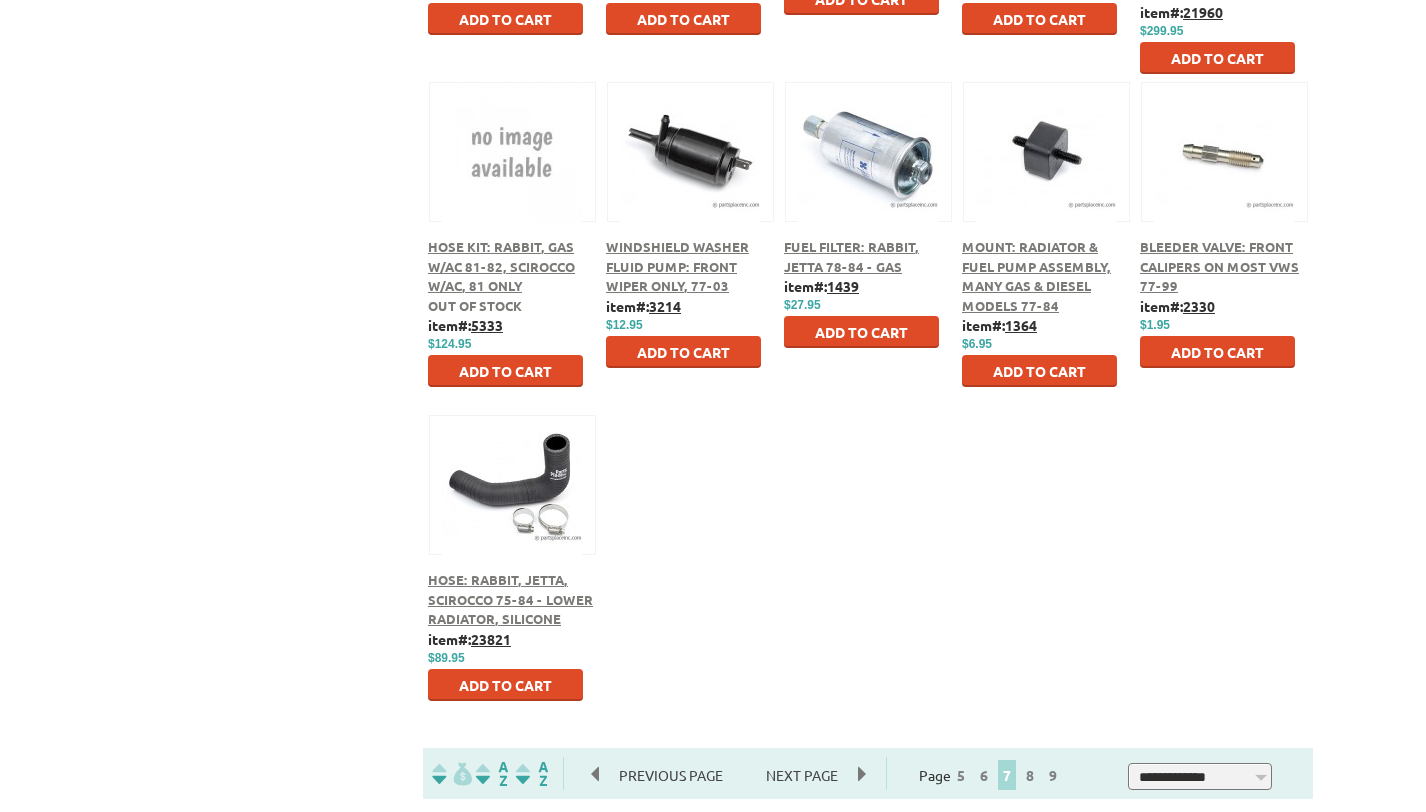 scroll, scrollTop: 2520, scrollLeft: 0, axis: vertical 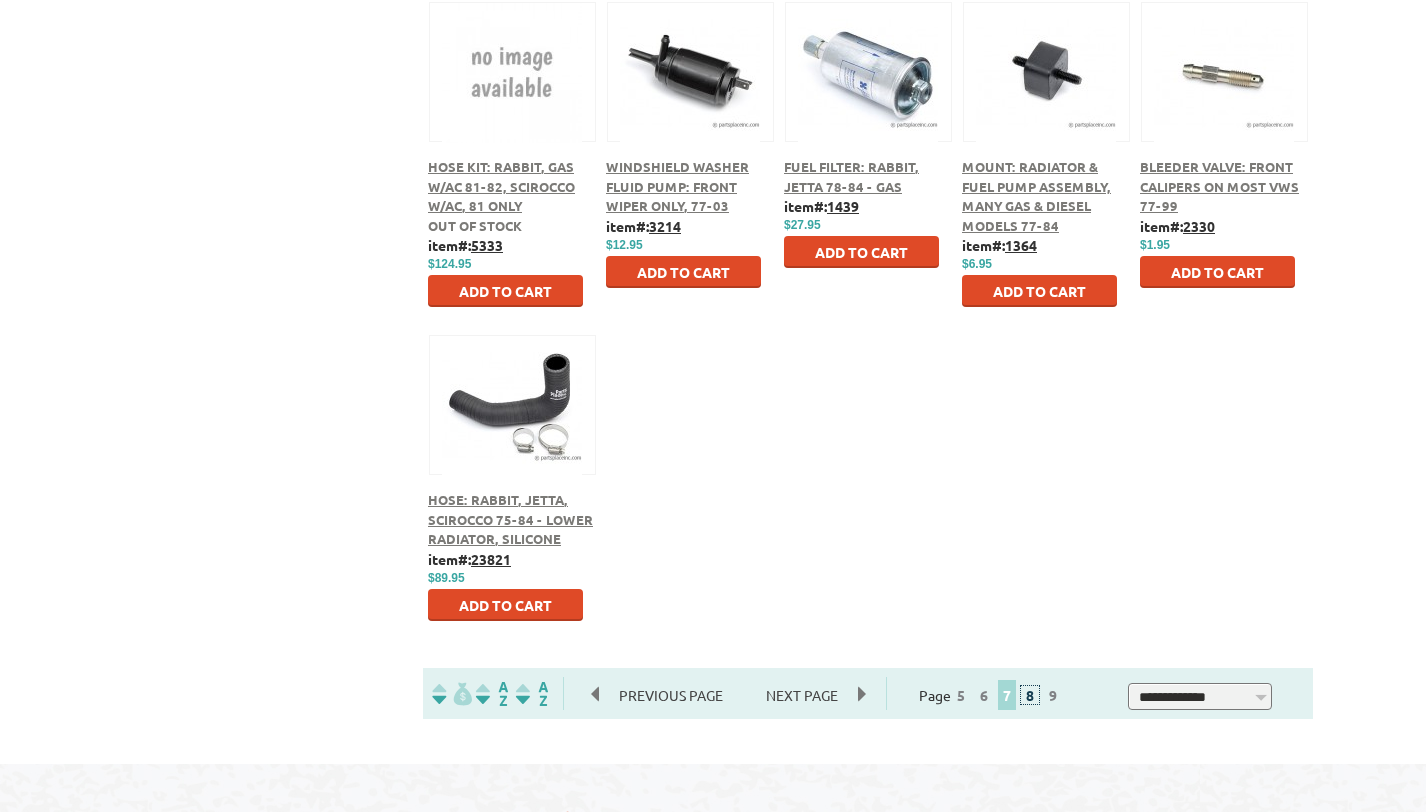 click on "8" at bounding box center (1030, 695) 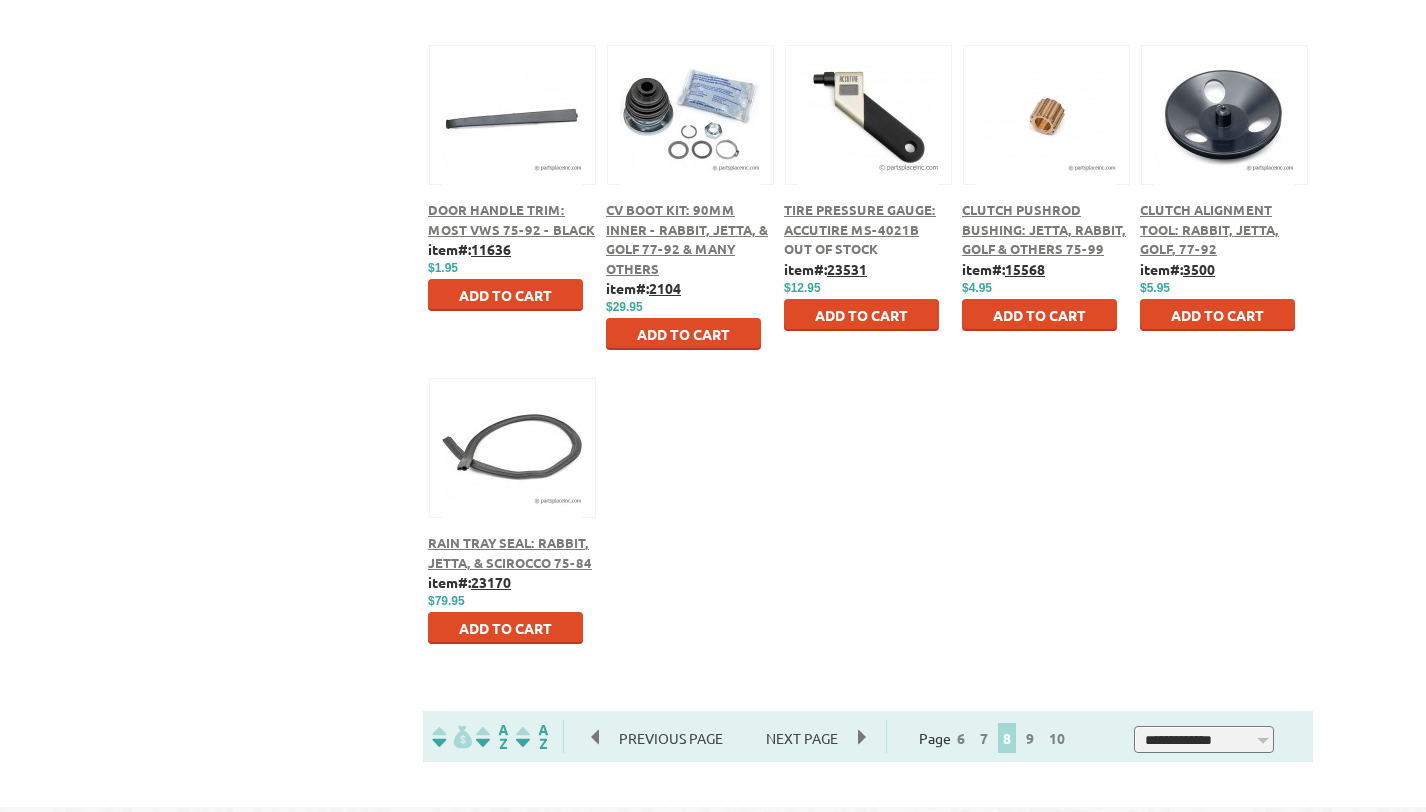 scroll, scrollTop: 2480, scrollLeft: 0, axis: vertical 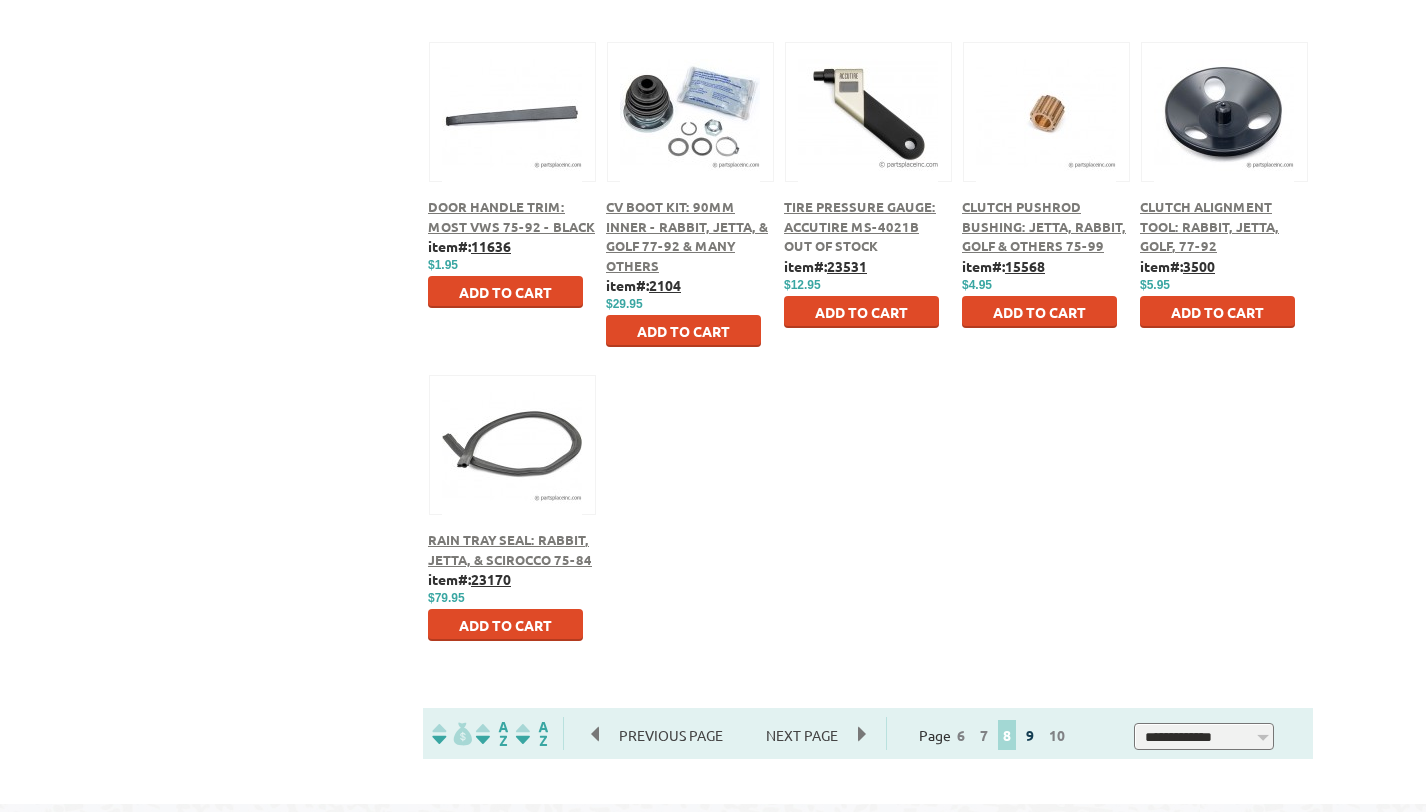 click on "9" at bounding box center [1030, 735] 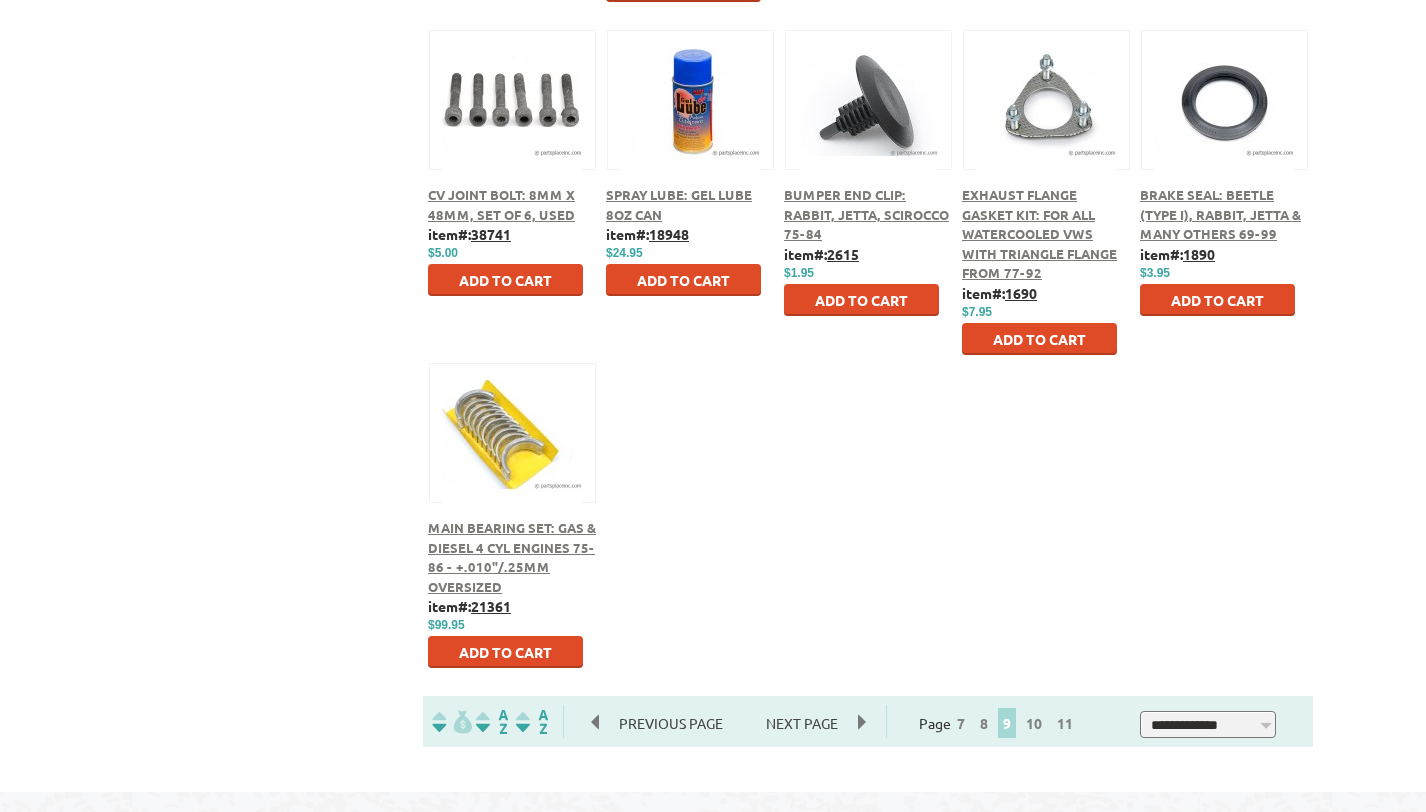 scroll, scrollTop: 2497, scrollLeft: 0, axis: vertical 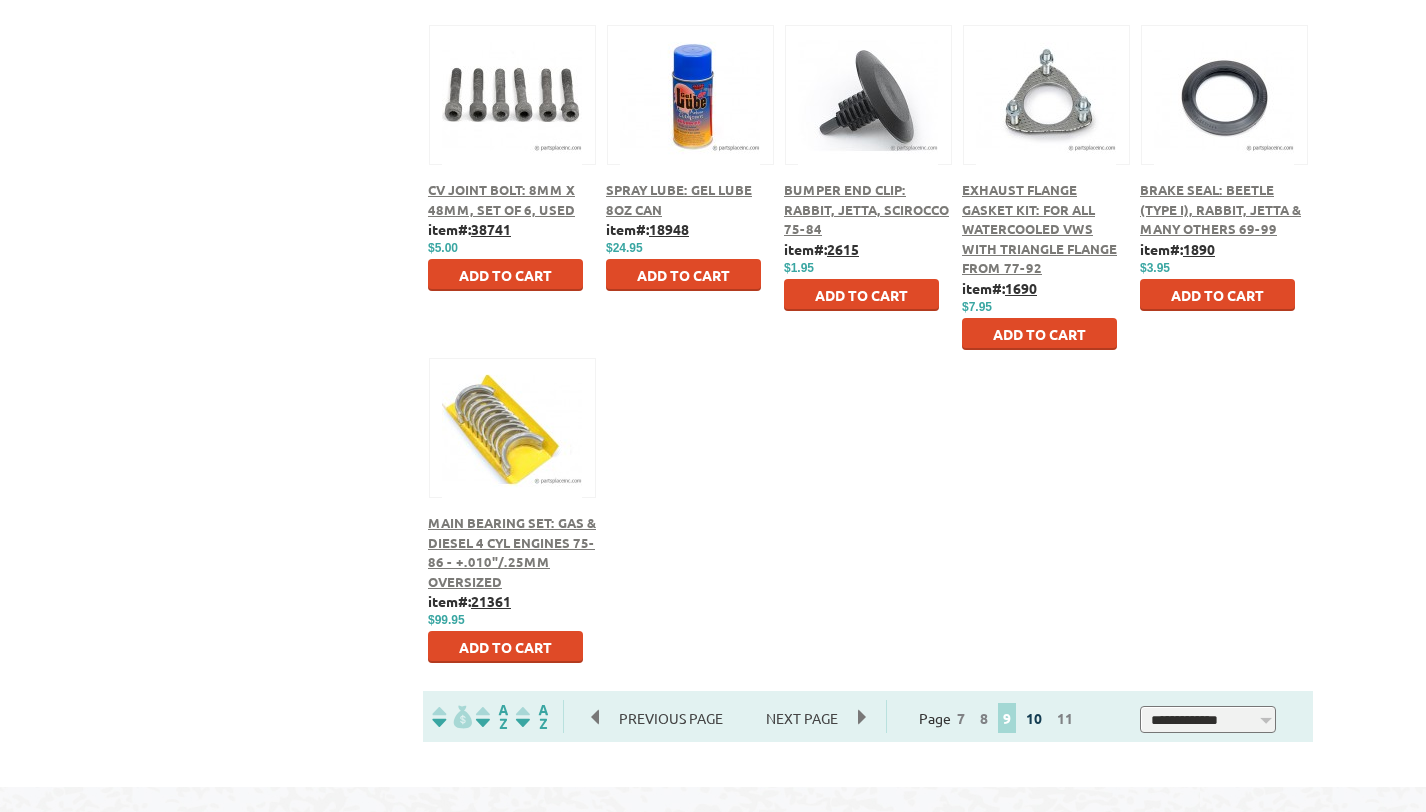 click on "10" at bounding box center (1034, 718) 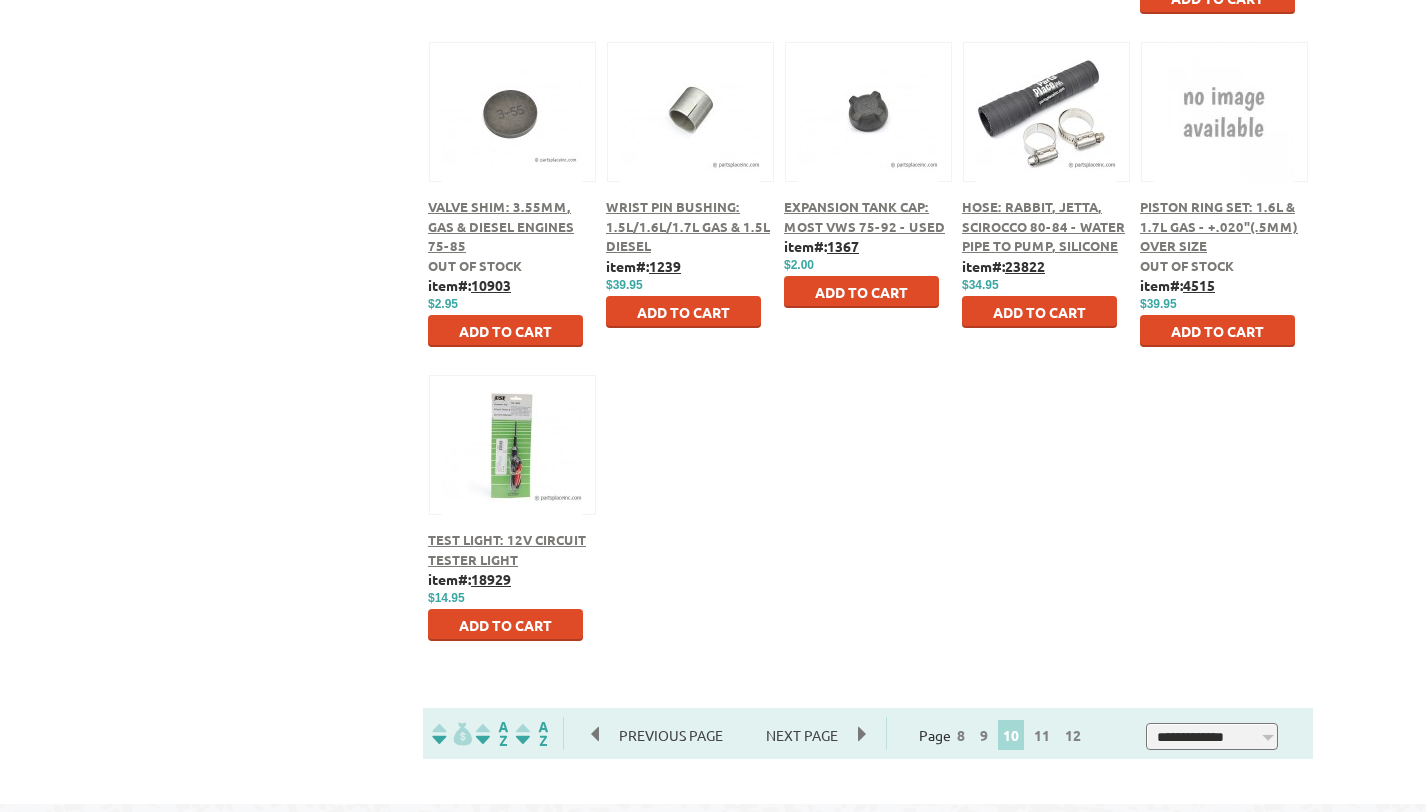 scroll, scrollTop: 2520, scrollLeft: 0, axis: vertical 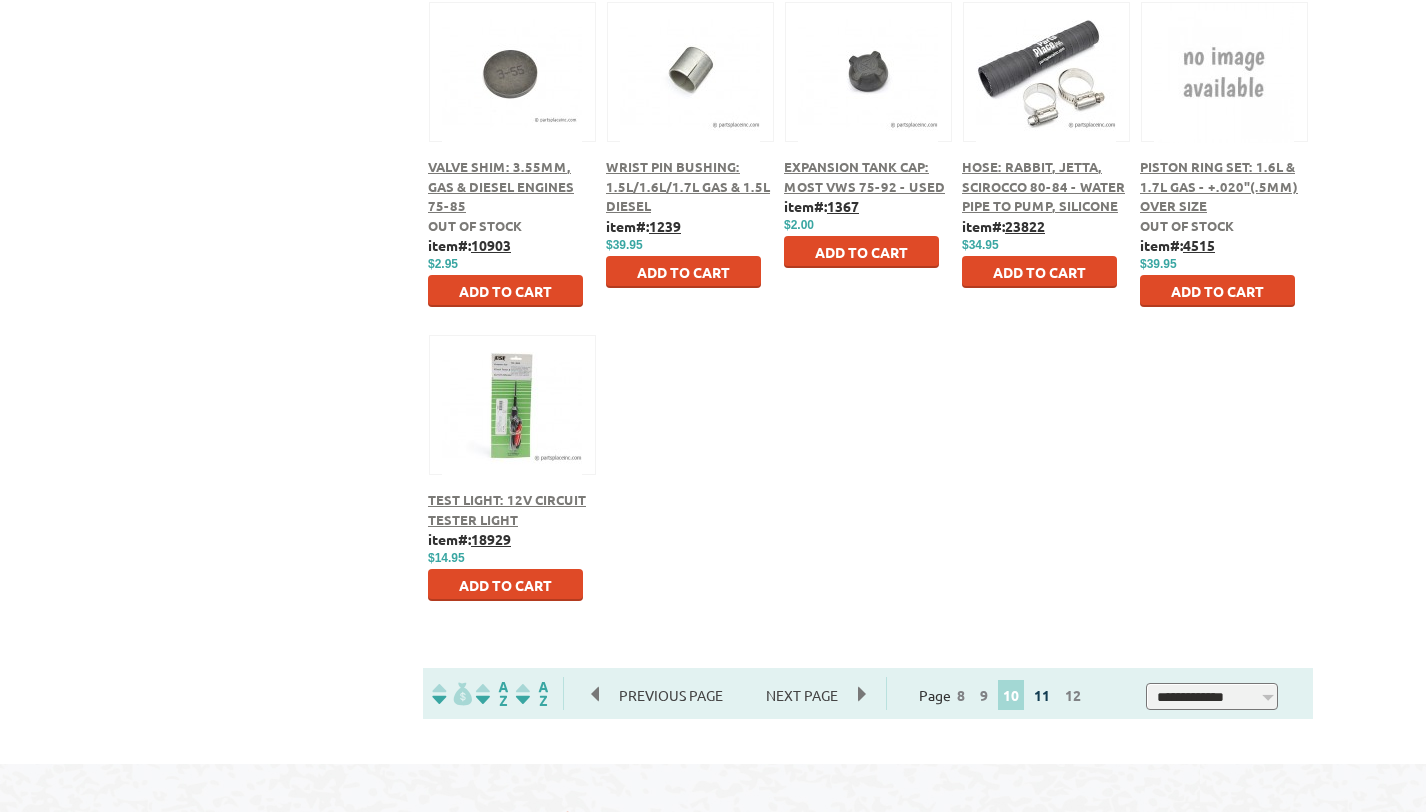 click on "11" at bounding box center [1042, 695] 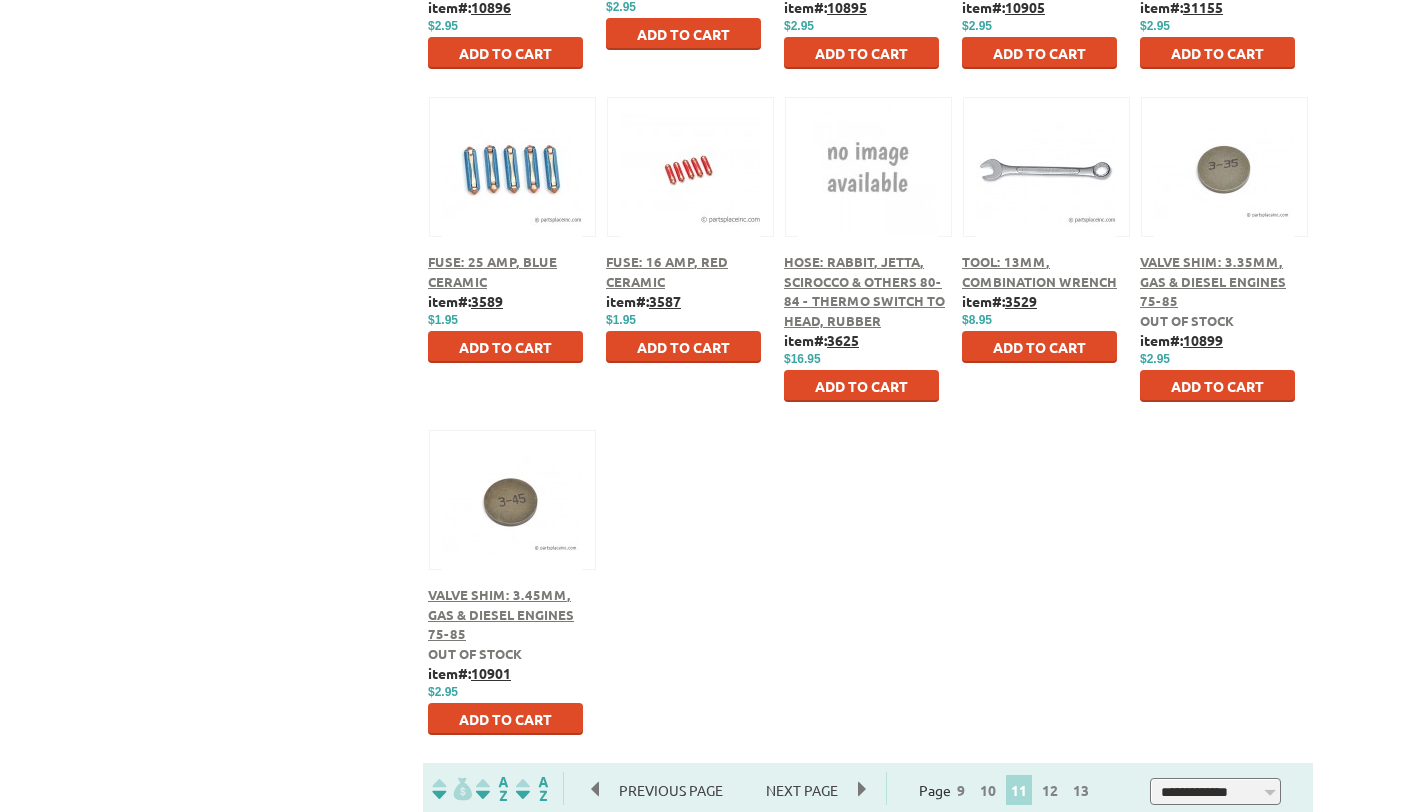 scroll, scrollTop: 2440, scrollLeft: 0, axis: vertical 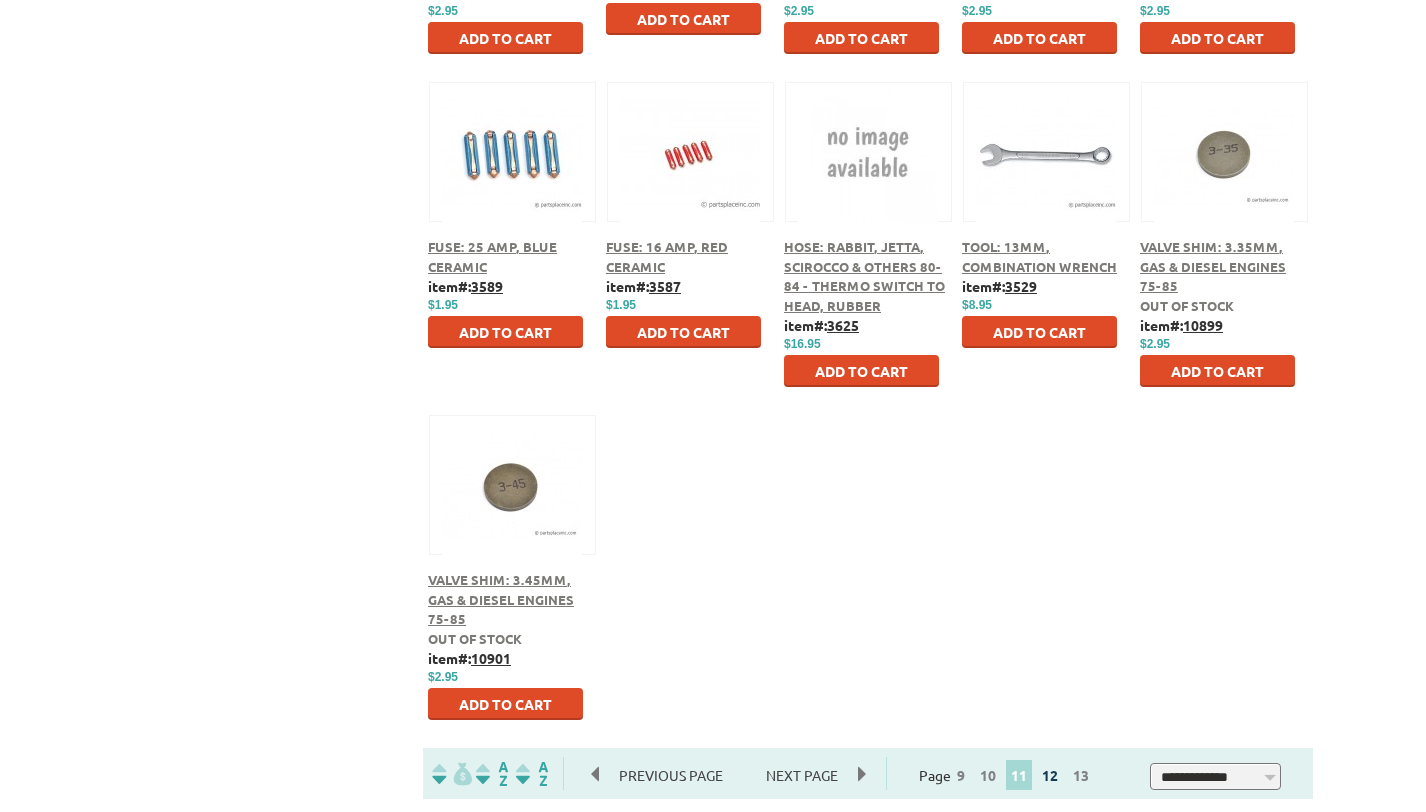 click on "12" at bounding box center [1050, 775] 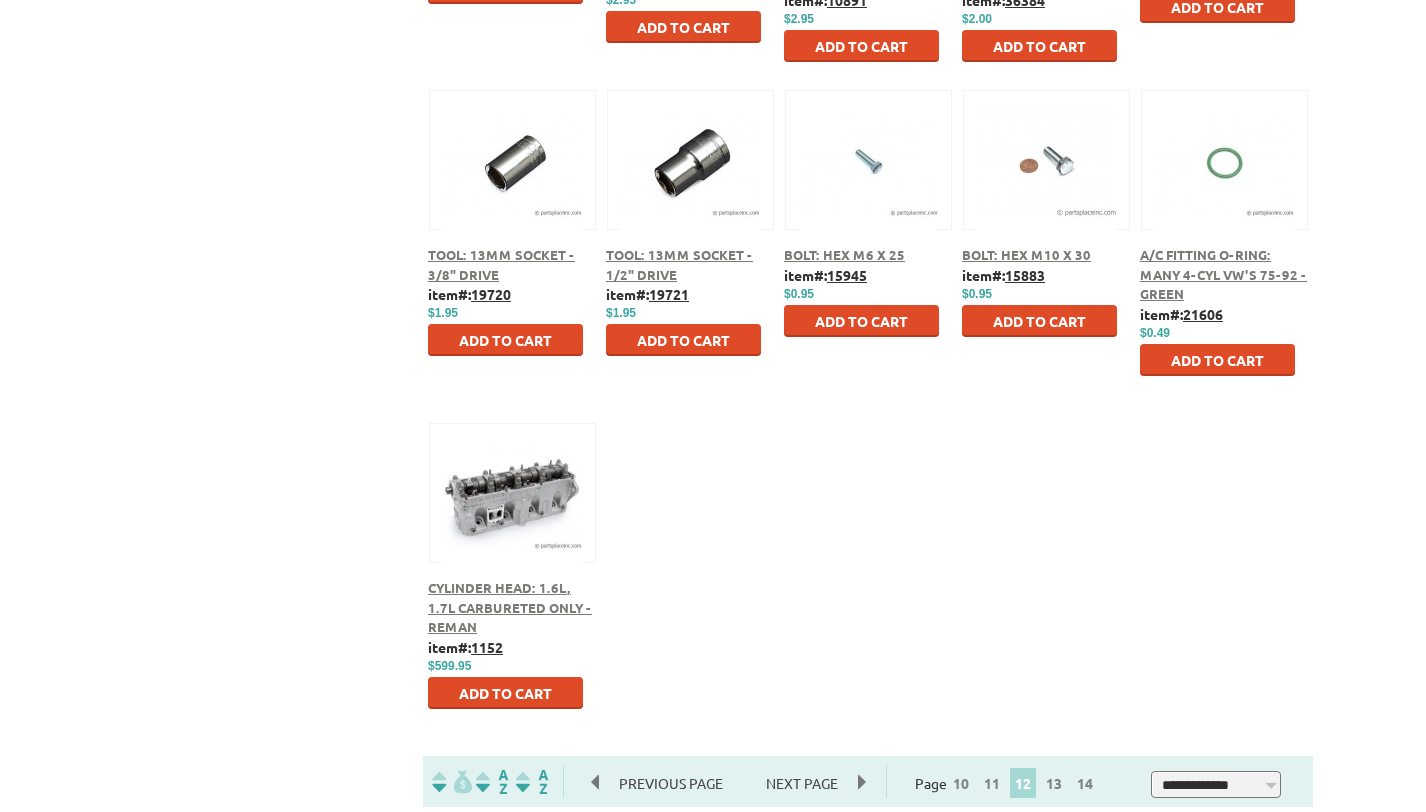 scroll, scrollTop: 2440, scrollLeft: 0, axis: vertical 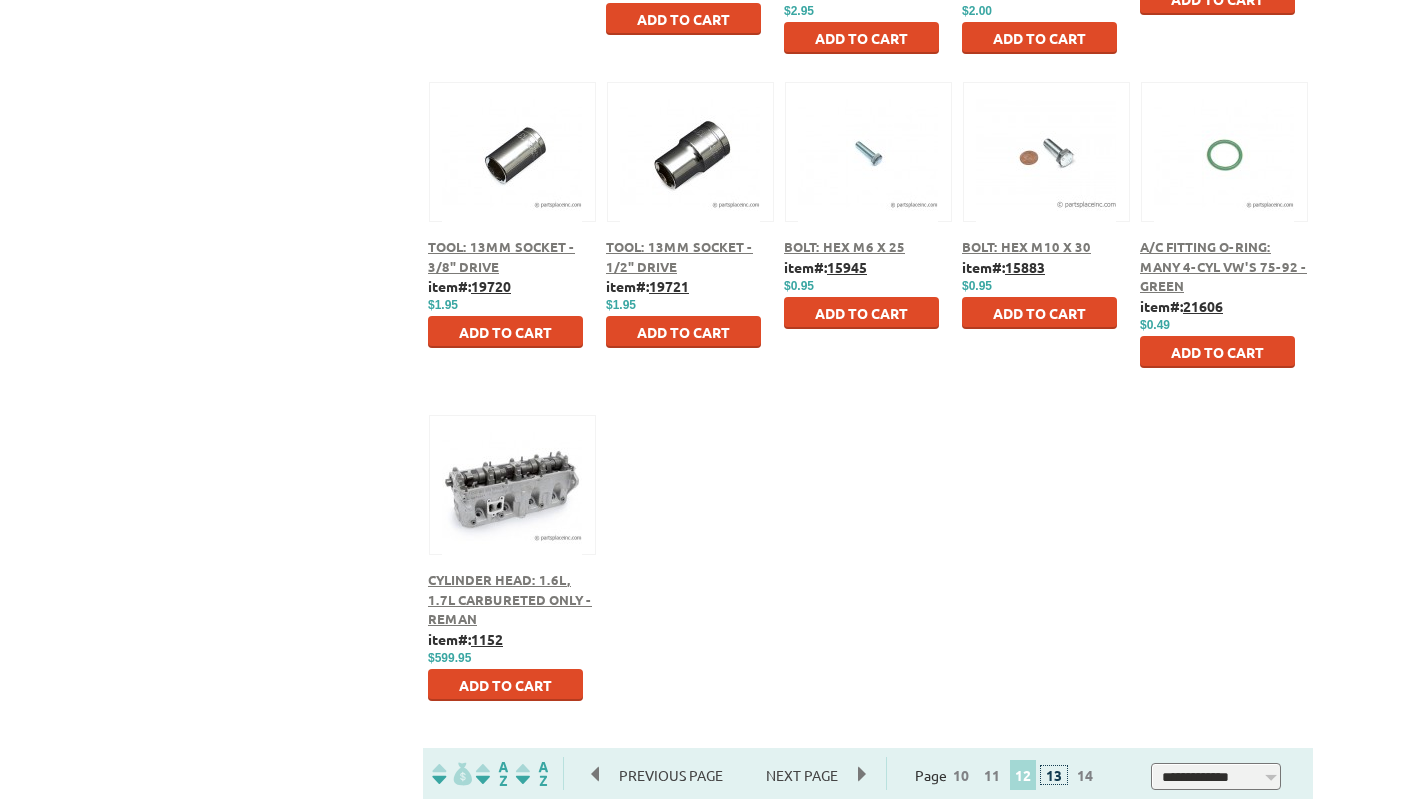 click on "13" at bounding box center (1054, 775) 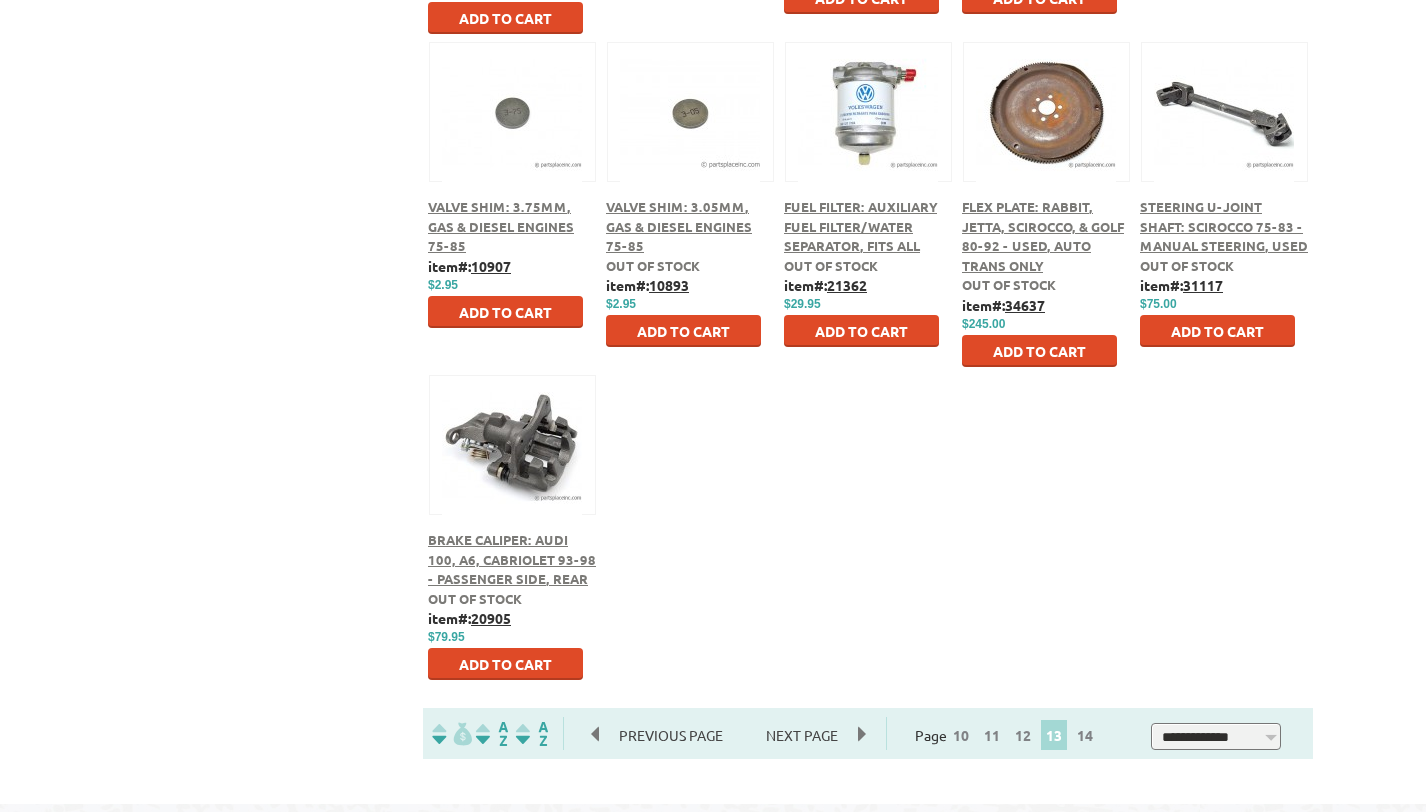 scroll, scrollTop: 2560, scrollLeft: 0, axis: vertical 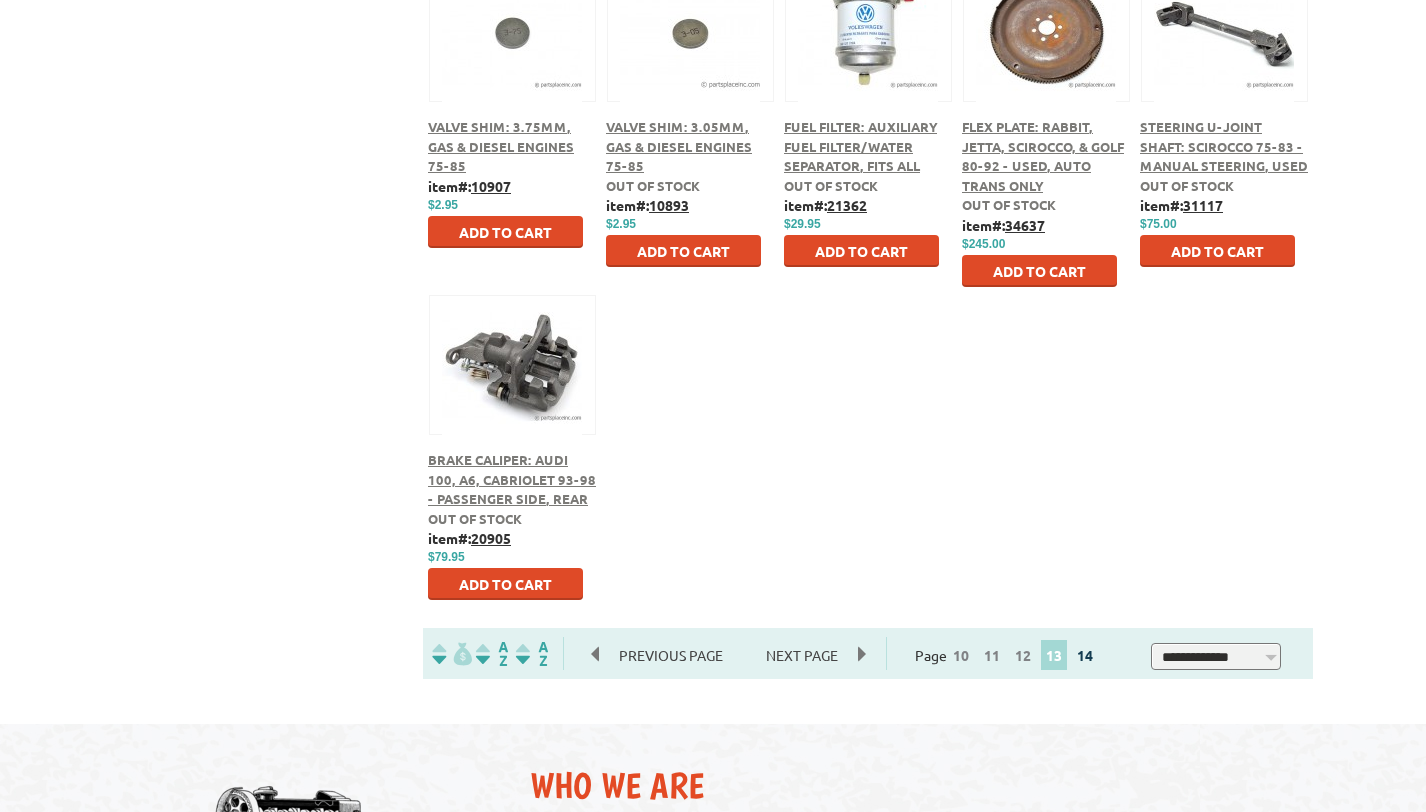 click on "14" at bounding box center (1085, 655) 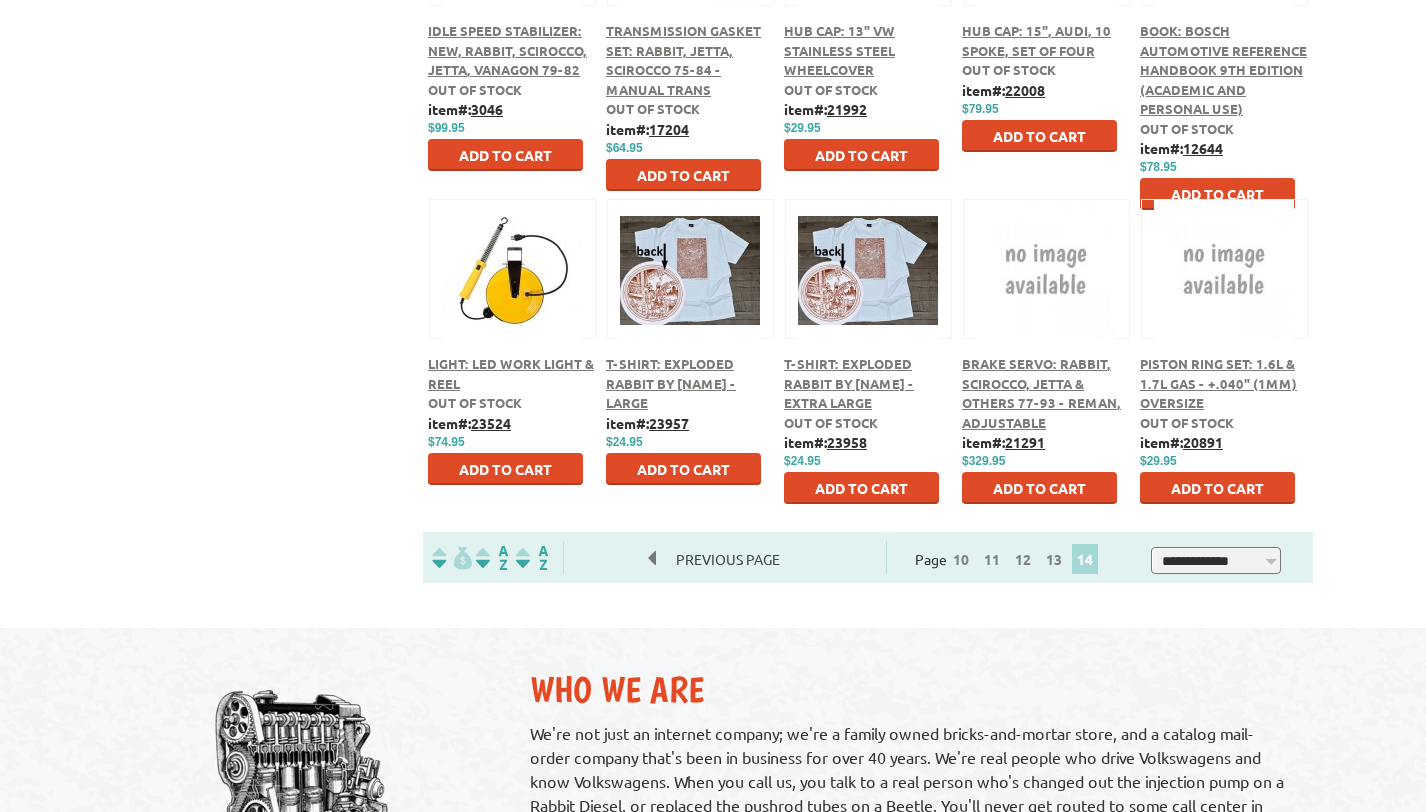 scroll, scrollTop: 1720, scrollLeft: 0, axis: vertical 